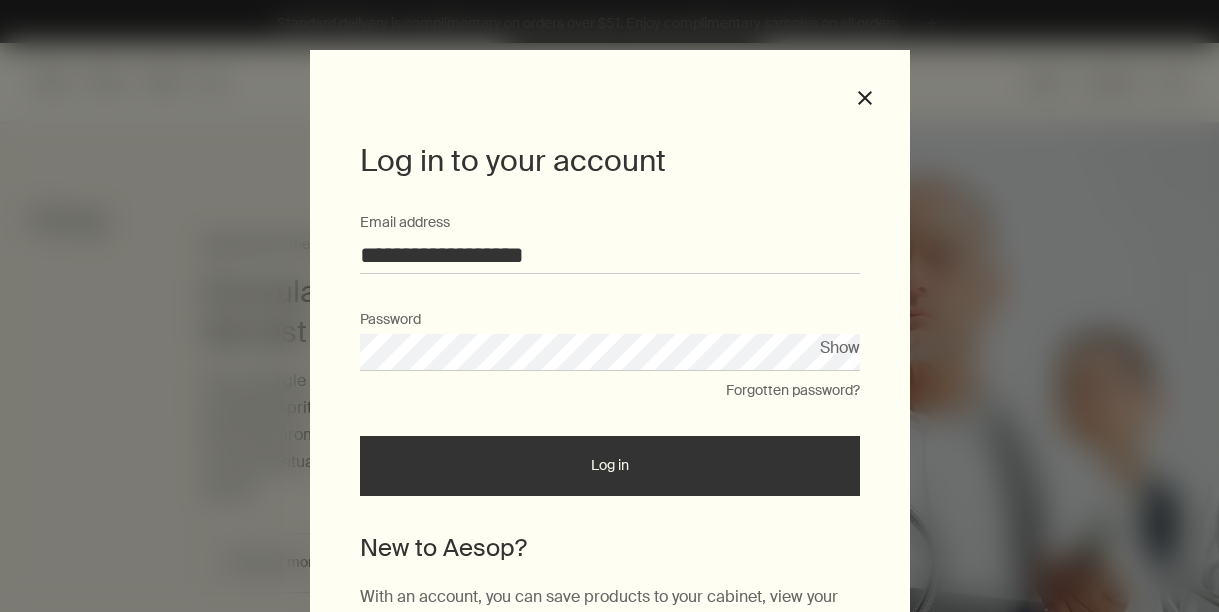 scroll, scrollTop: 0, scrollLeft: 0, axis: both 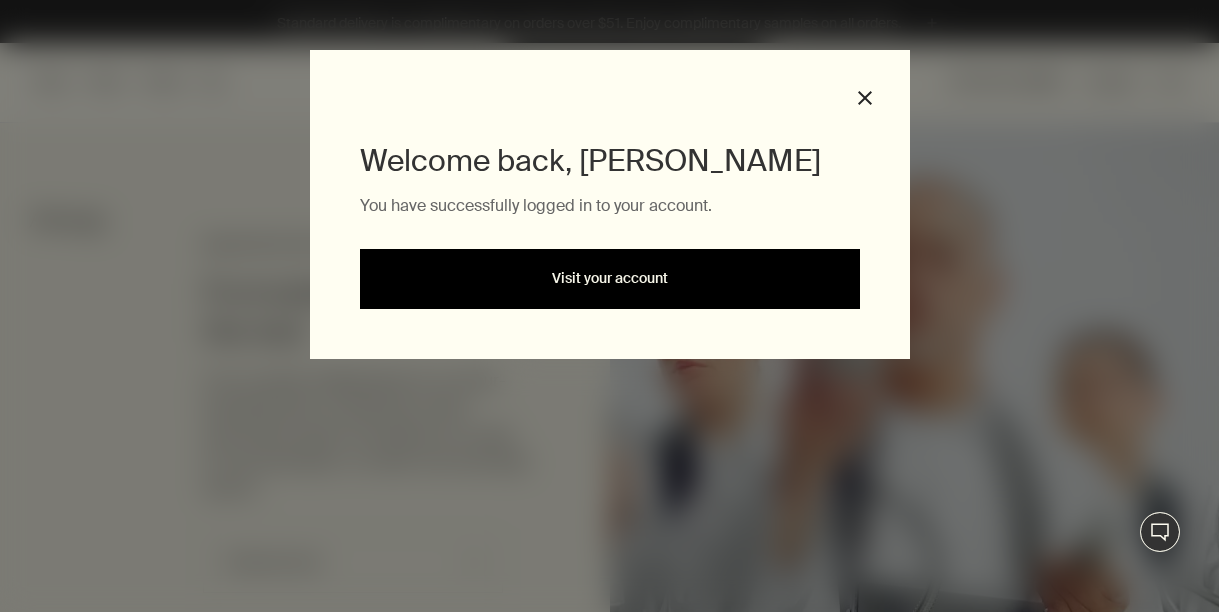 click on "Visit your account" at bounding box center [610, 279] 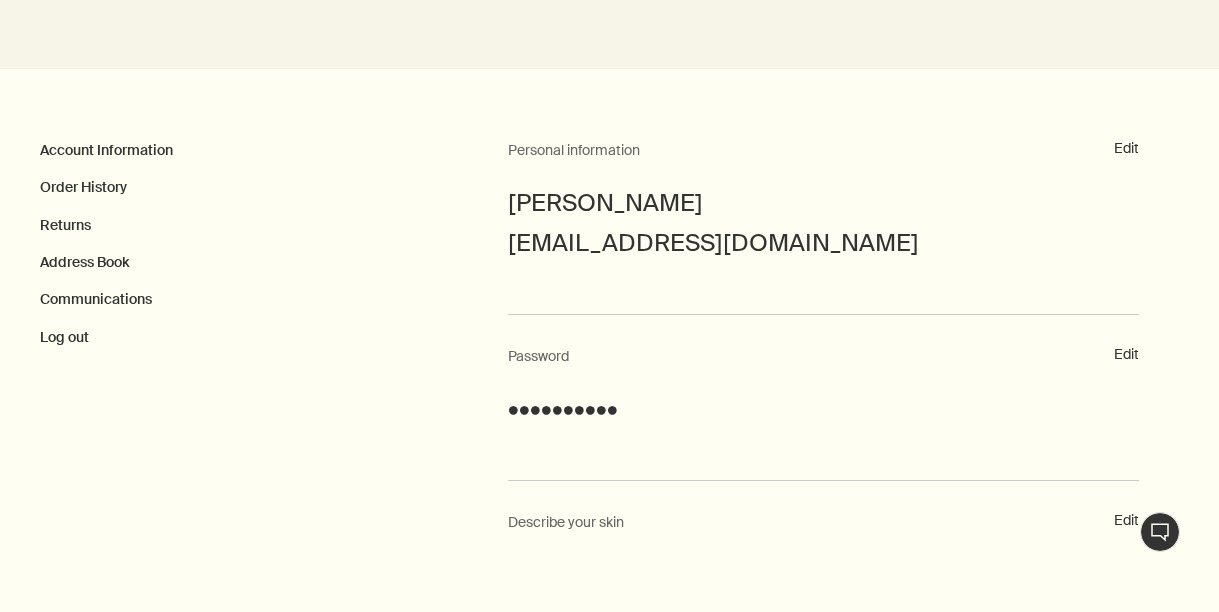 scroll, scrollTop: 285, scrollLeft: 0, axis: vertical 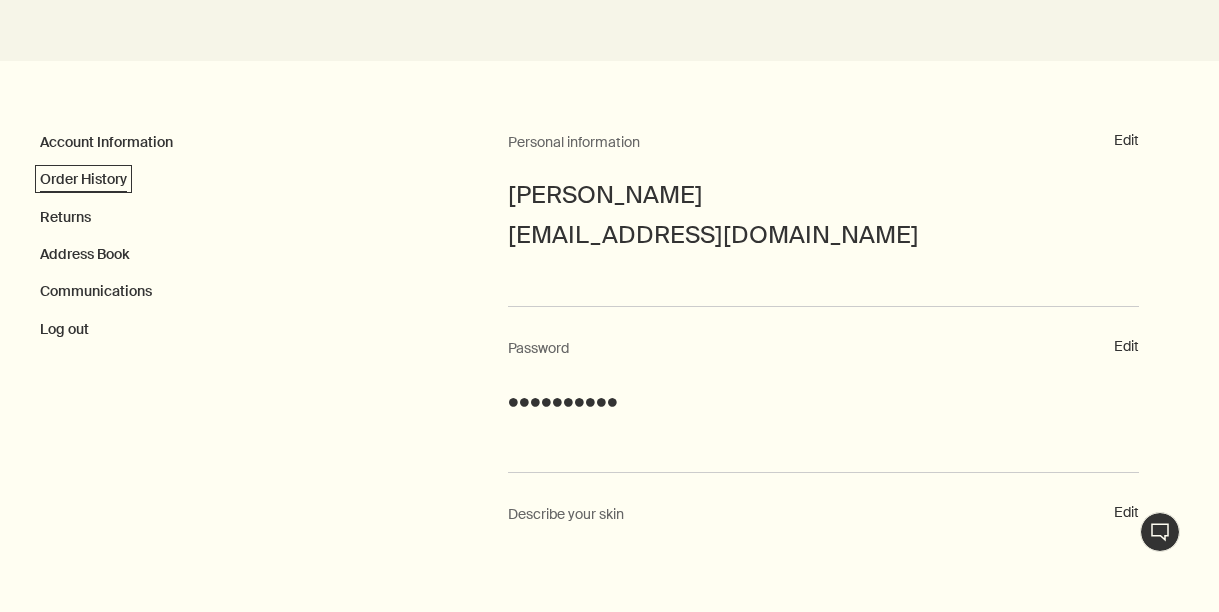 click on "Order History" at bounding box center (83, 179) 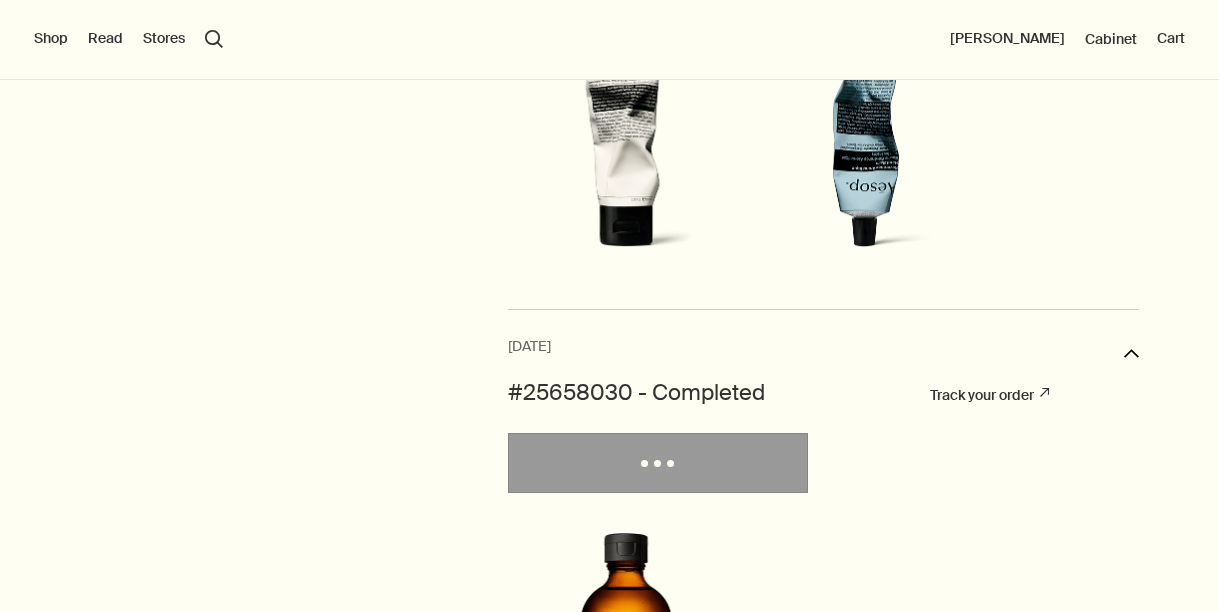 scroll, scrollTop: 3329, scrollLeft: 0, axis: vertical 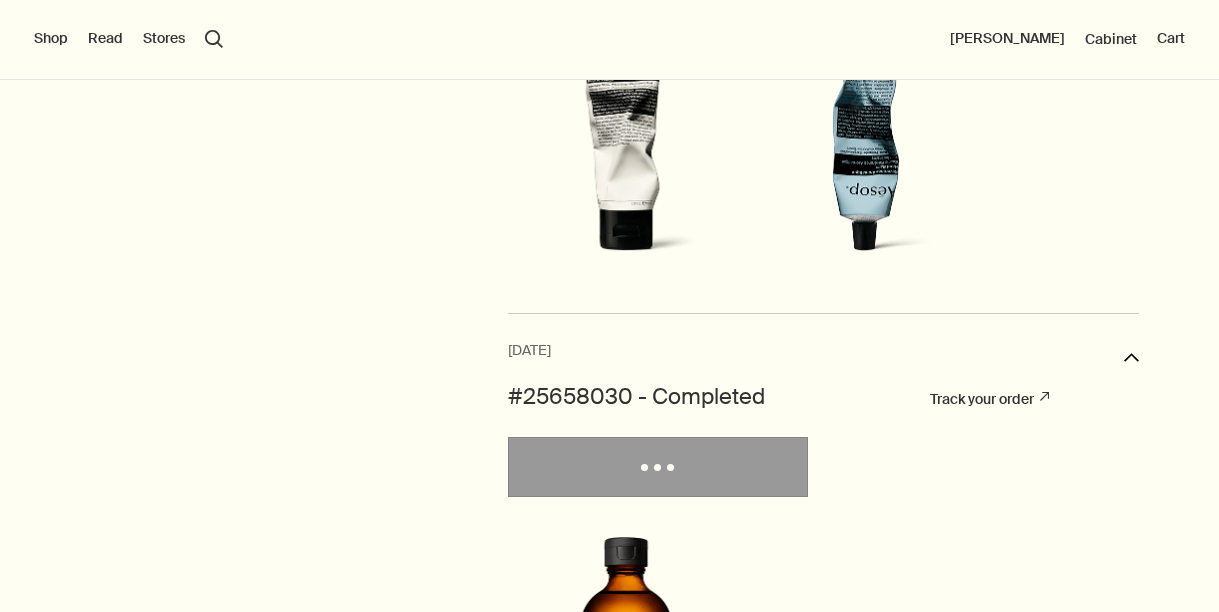 click on "Purchase again" at bounding box center [658, -381] 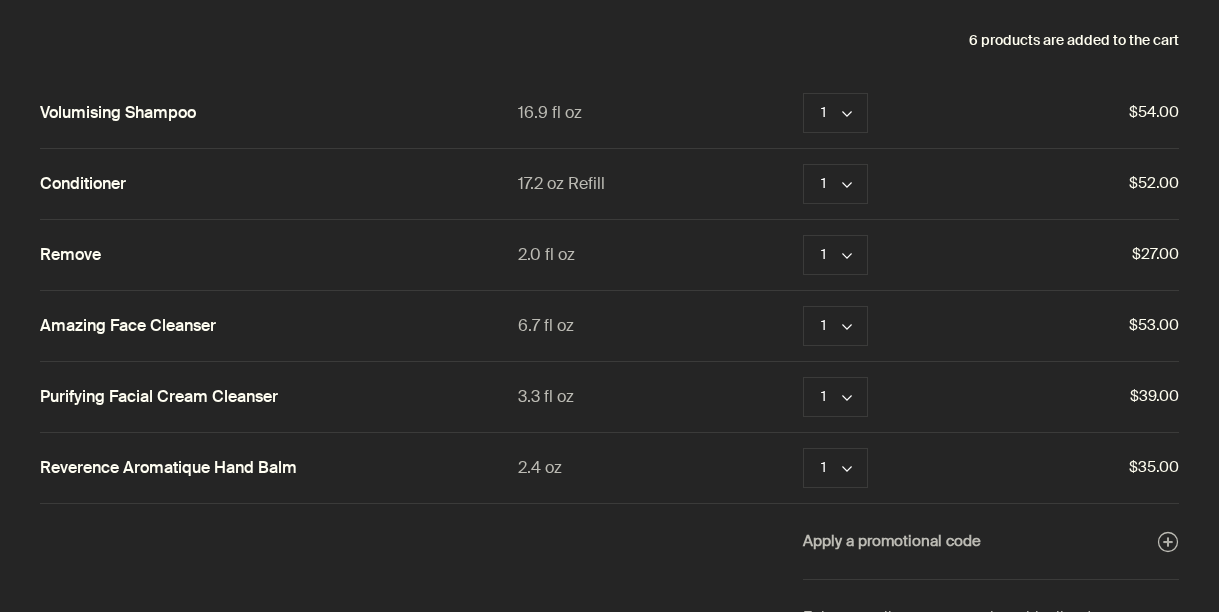 scroll, scrollTop: 0, scrollLeft: 0, axis: both 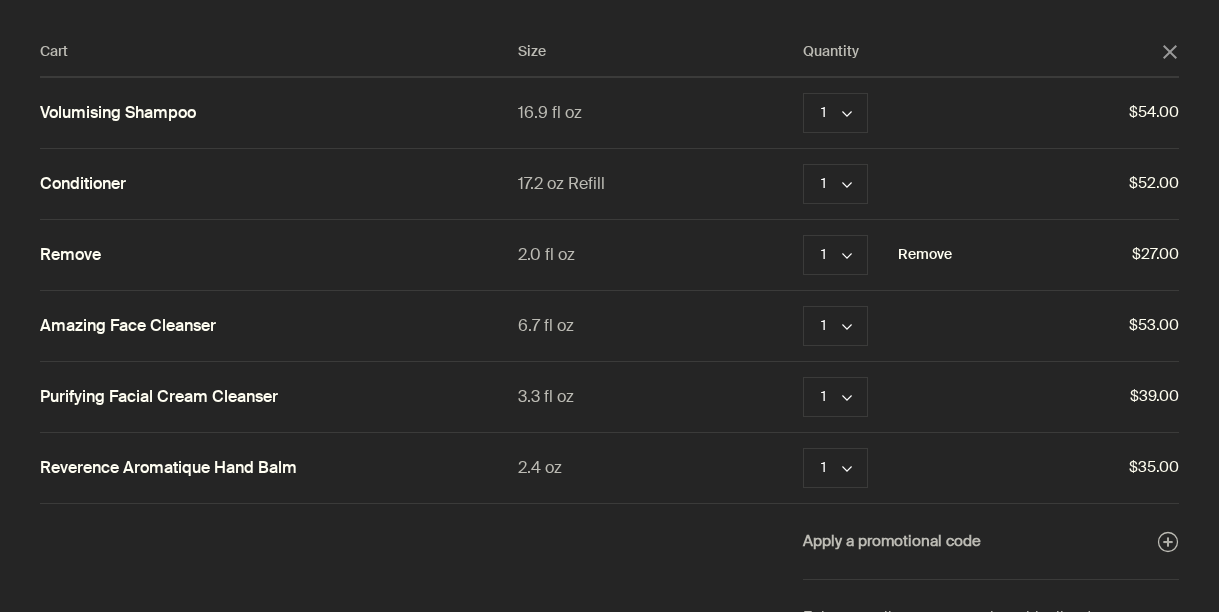 click on "Remove" at bounding box center [925, 255] 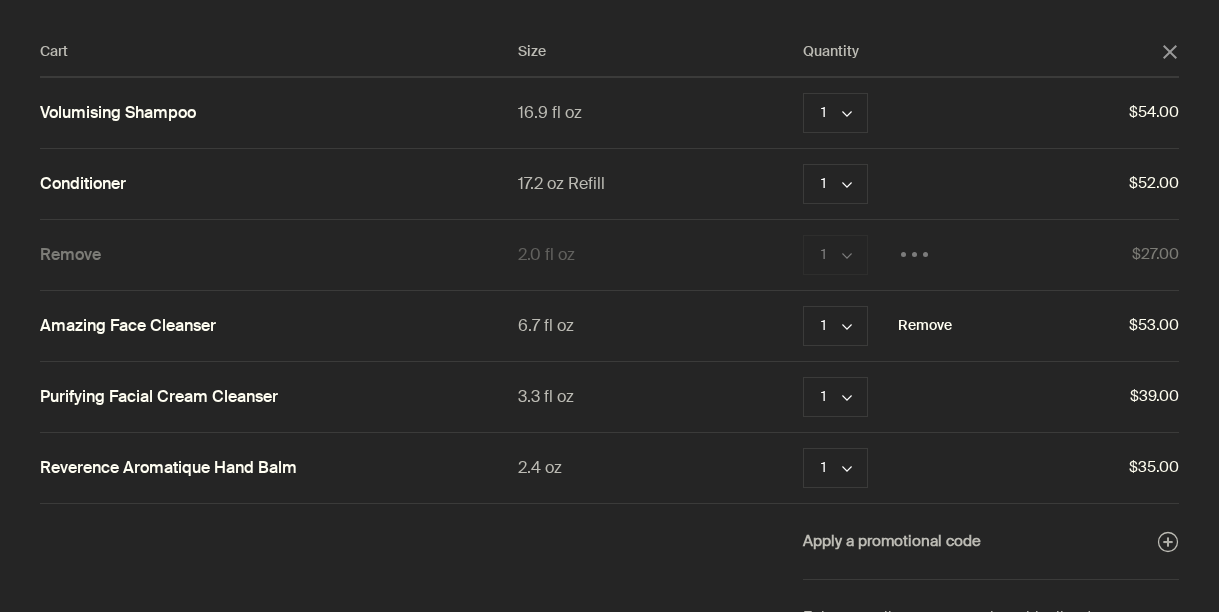 click on "Remove" at bounding box center (925, 326) 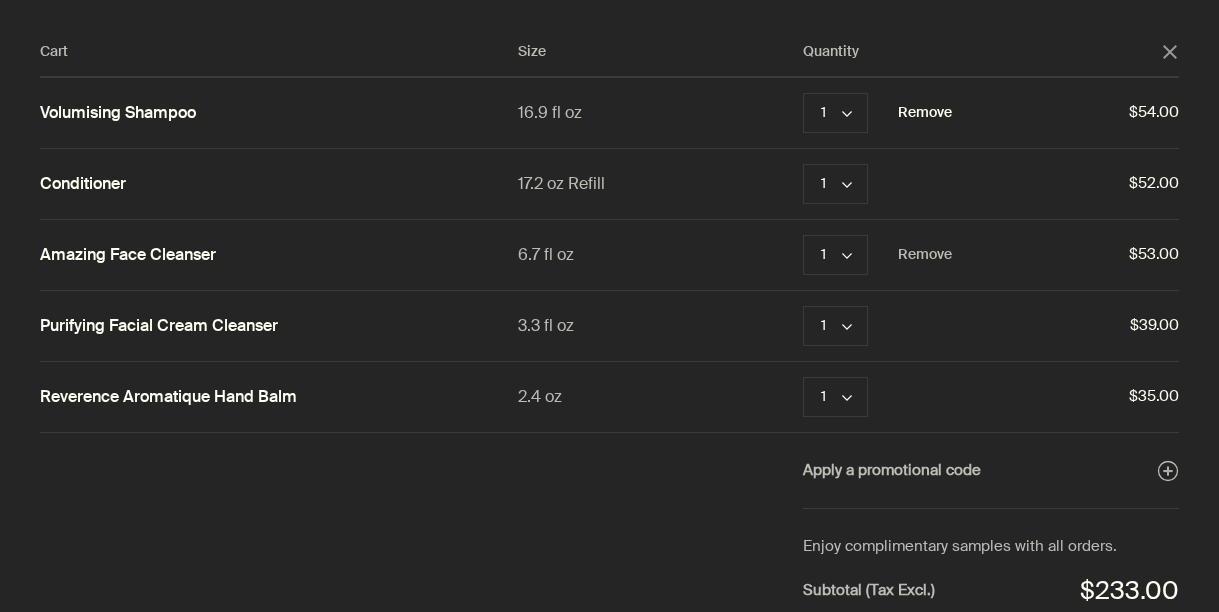 click on "Remove" at bounding box center [925, 113] 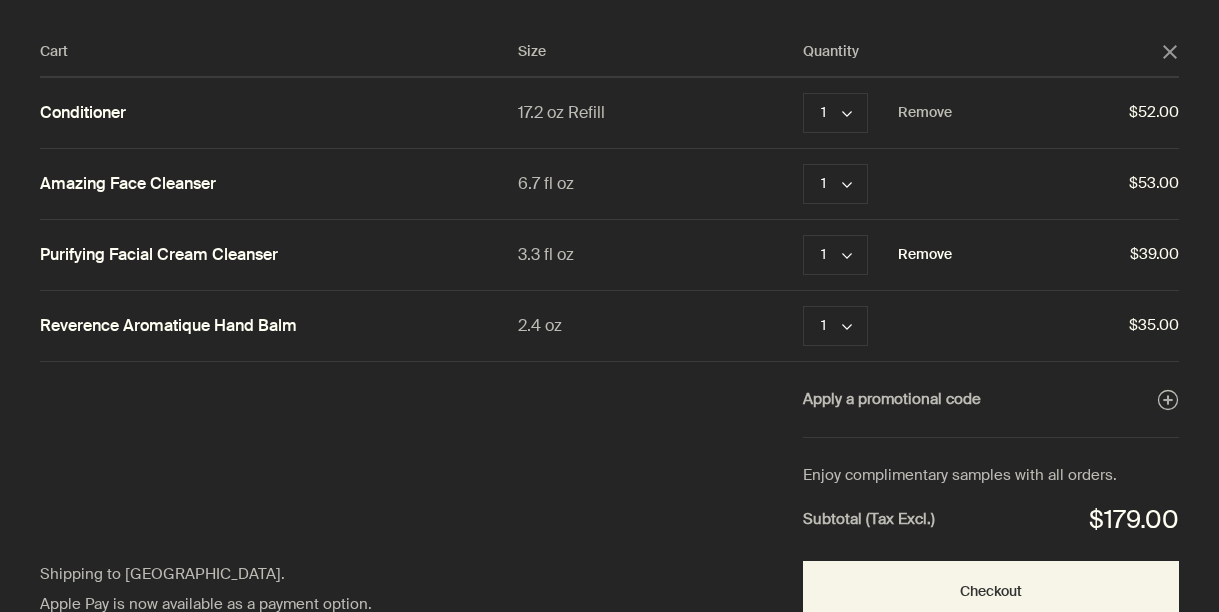 click on "Remove" at bounding box center (925, 255) 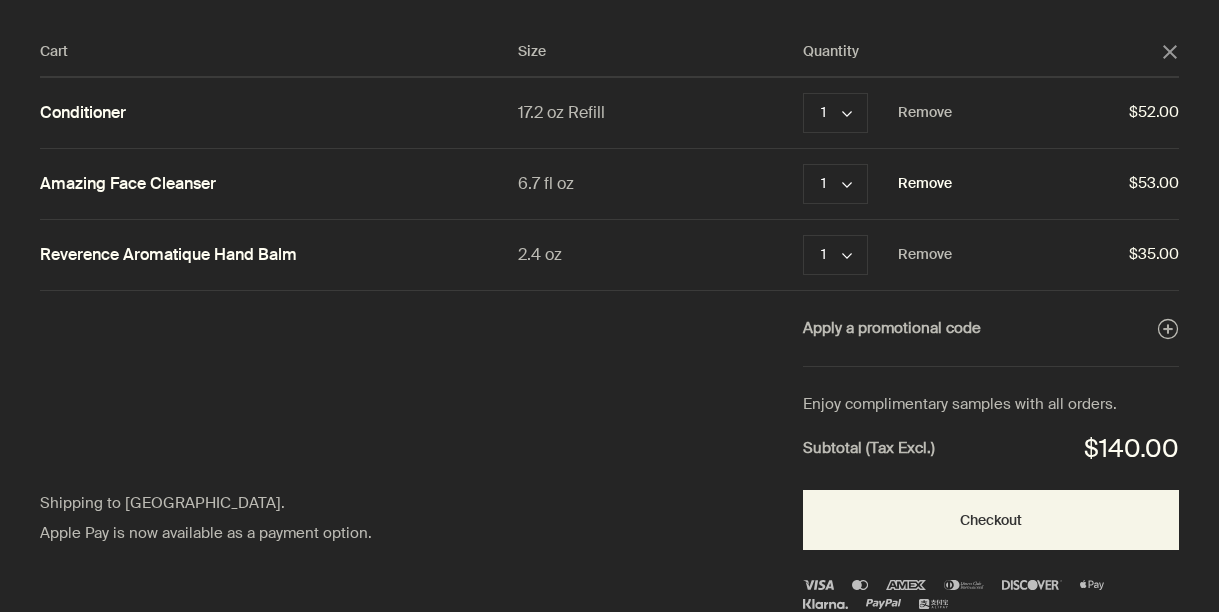 click on "Remove" at bounding box center [925, 184] 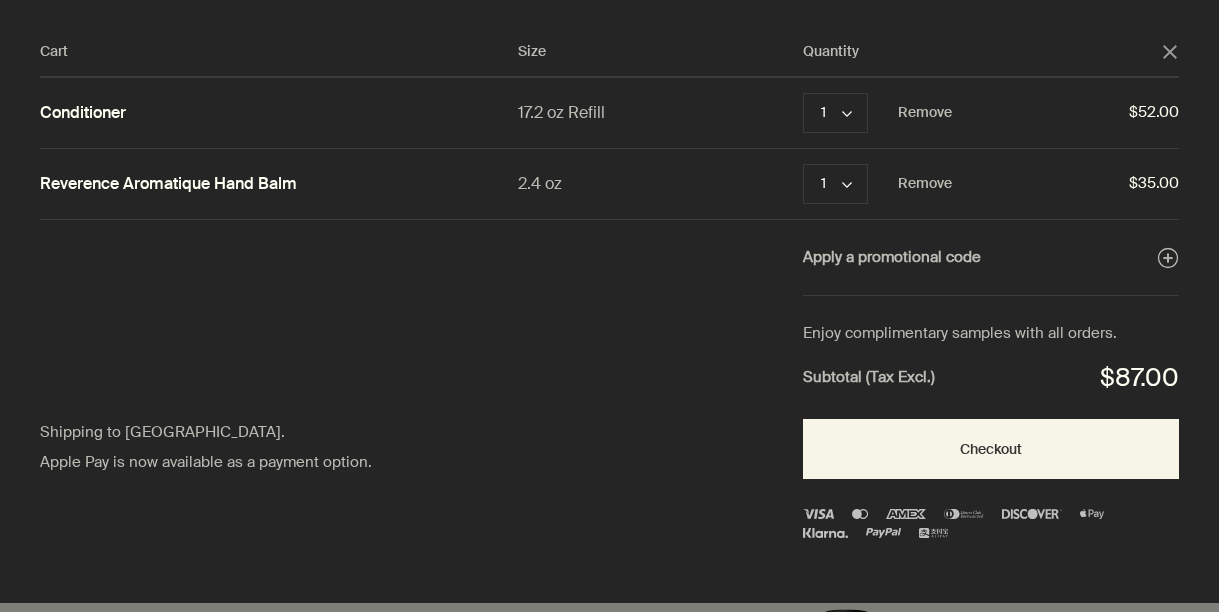 click 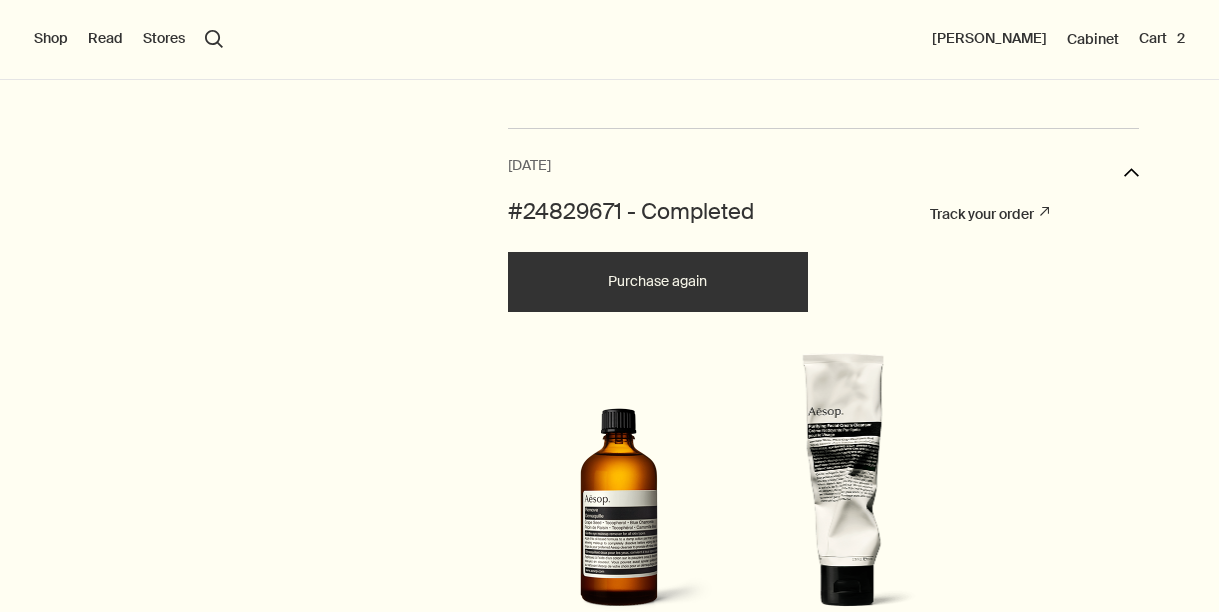 scroll, scrollTop: 5112, scrollLeft: 0, axis: vertical 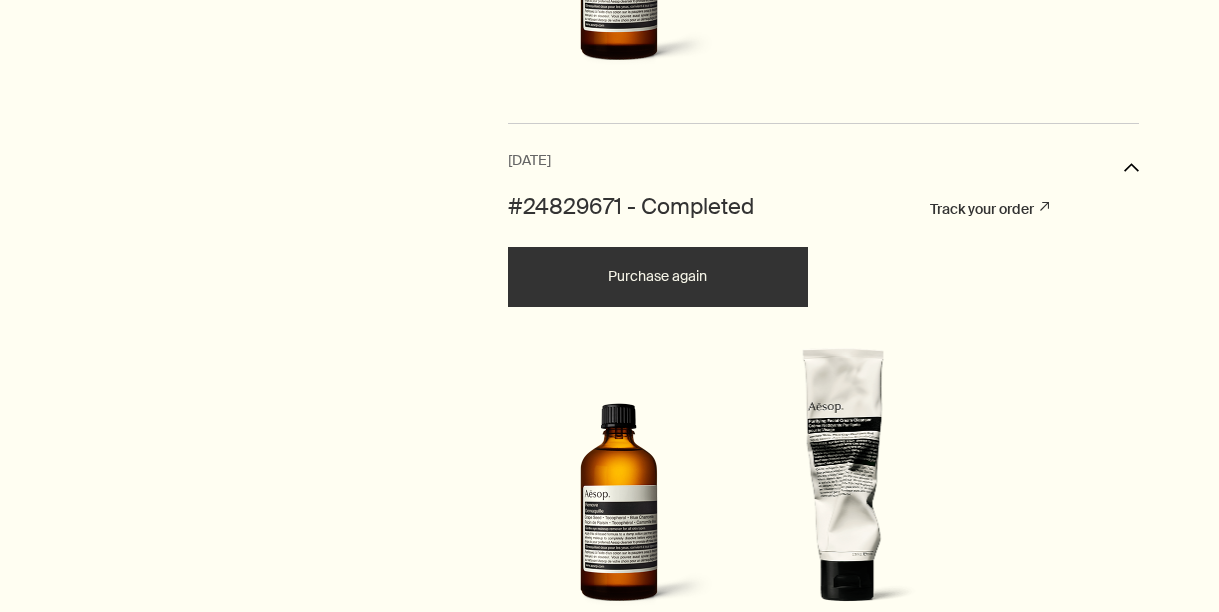 click on "Purchase again" at bounding box center [658, -516] 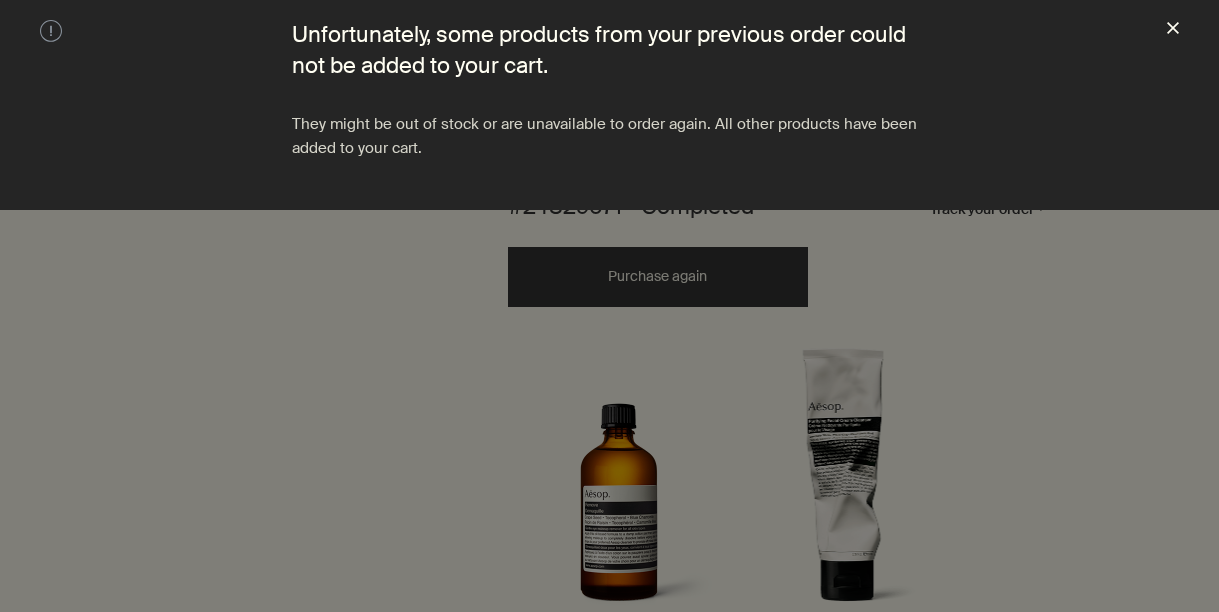 click on "close" at bounding box center [1173, 30] 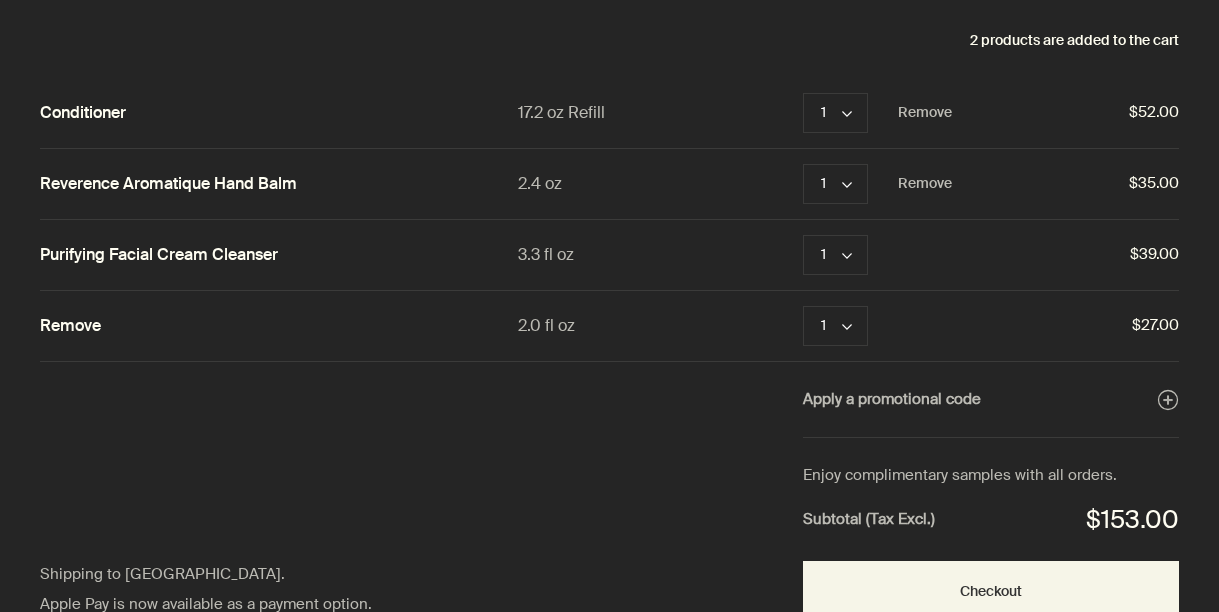 scroll, scrollTop: 0, scrollLeft: 0, axis: both 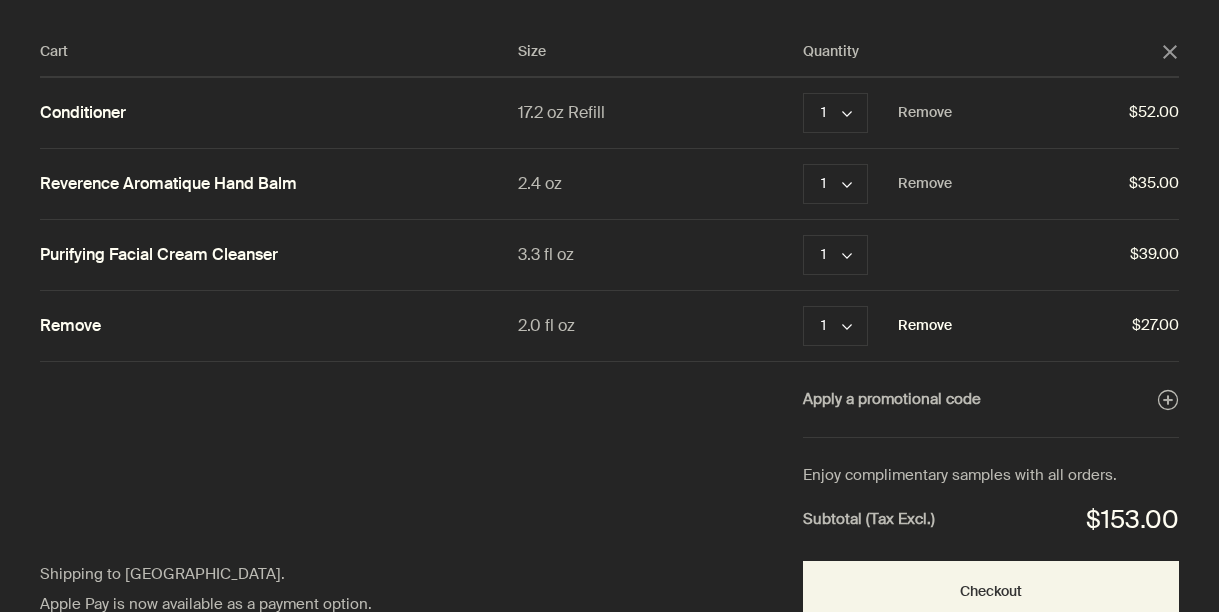 click on "Remove" at bounding box center (925, 326) 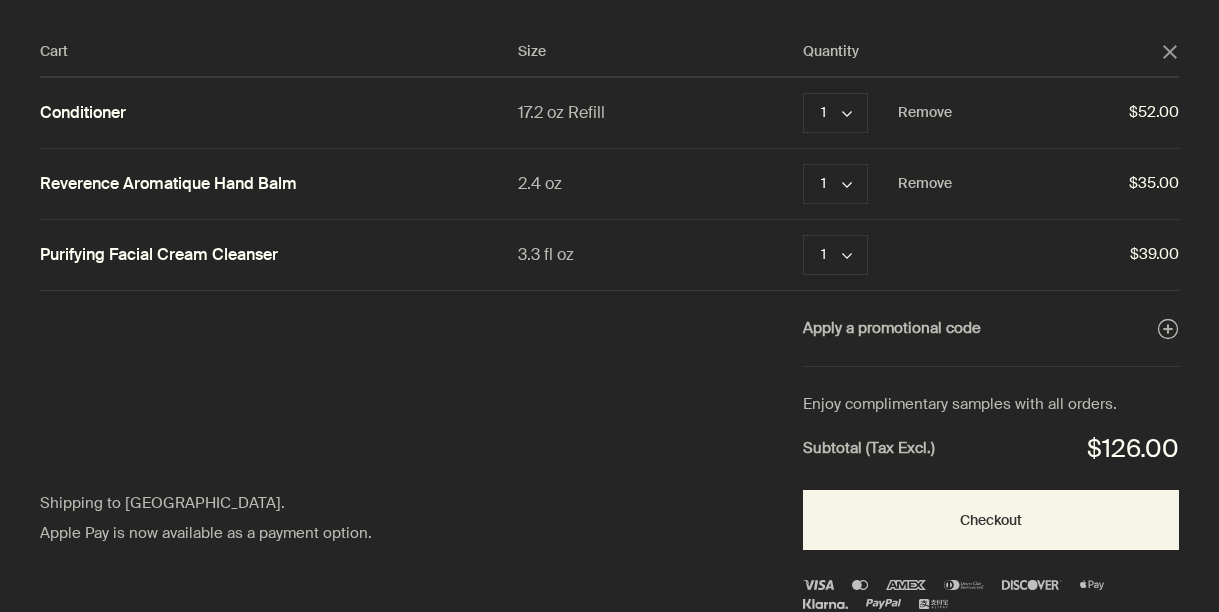 click on "close" 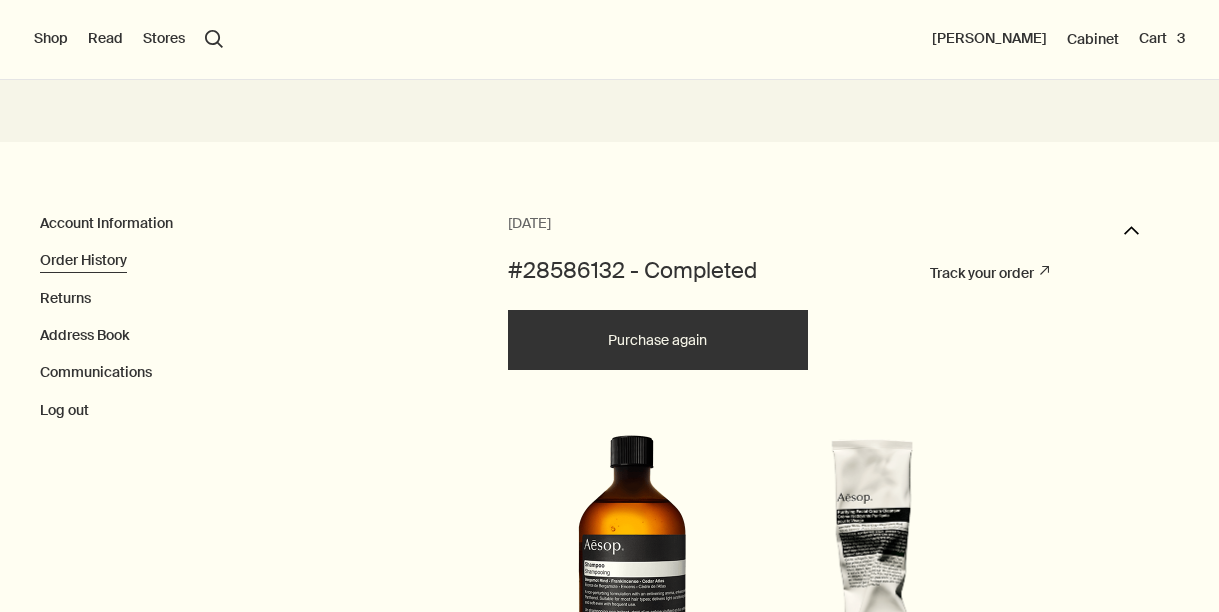 scroll, scrollTop: 0, scrollLeft: 0, axis: both 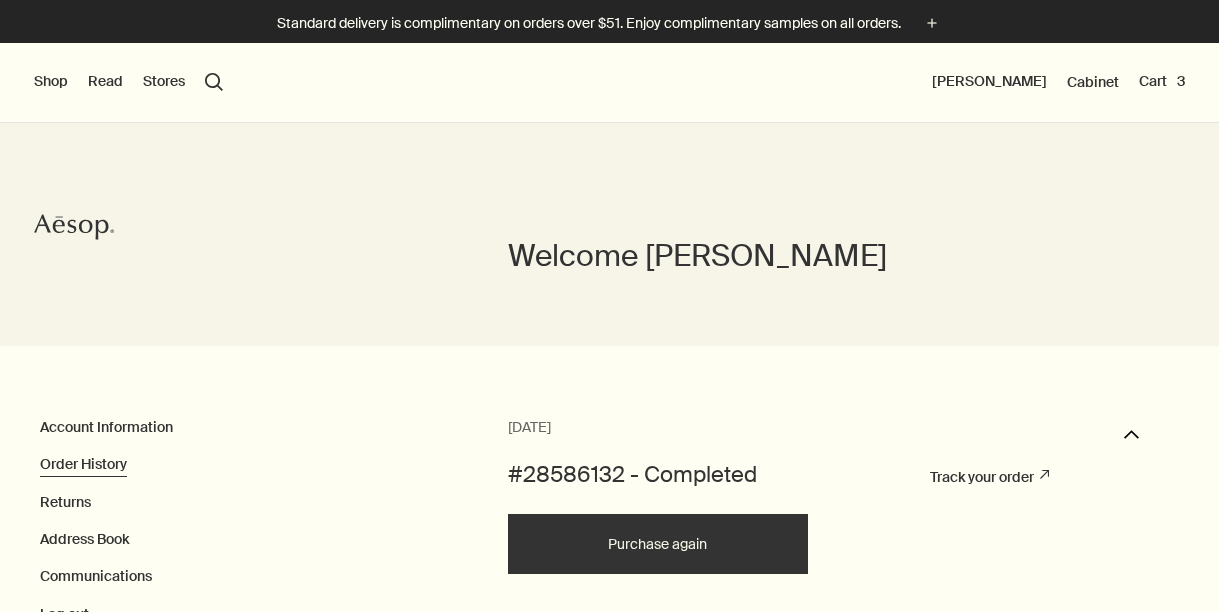 click on "search Search" at bounding box center (214, 82) 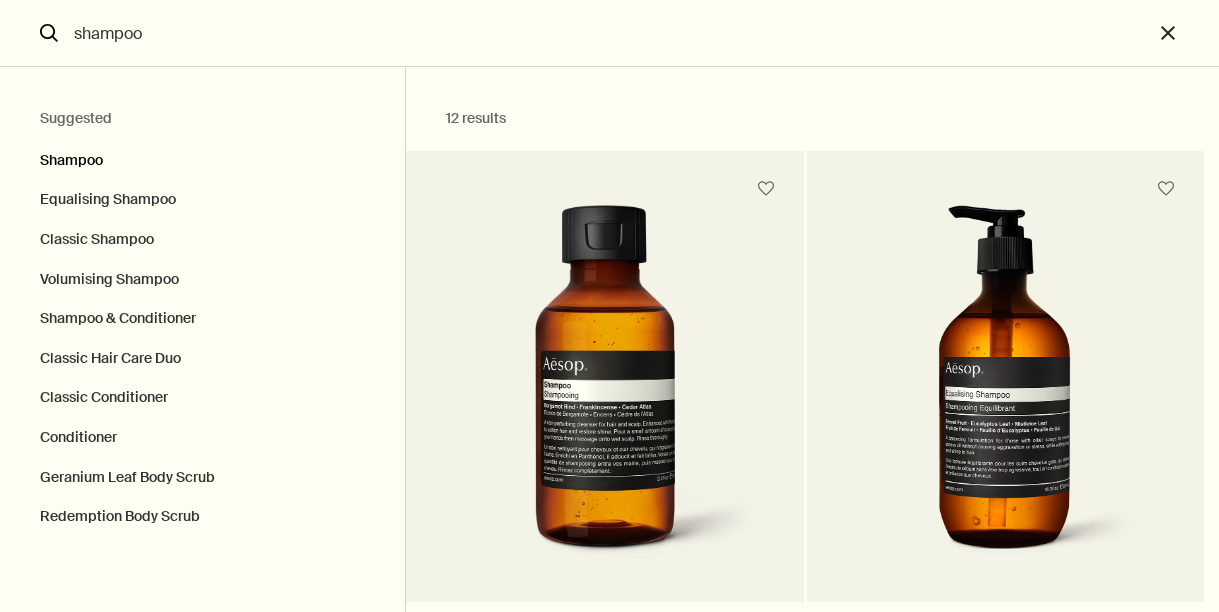 click on "Shampoo" at bounding box center [202, 156] 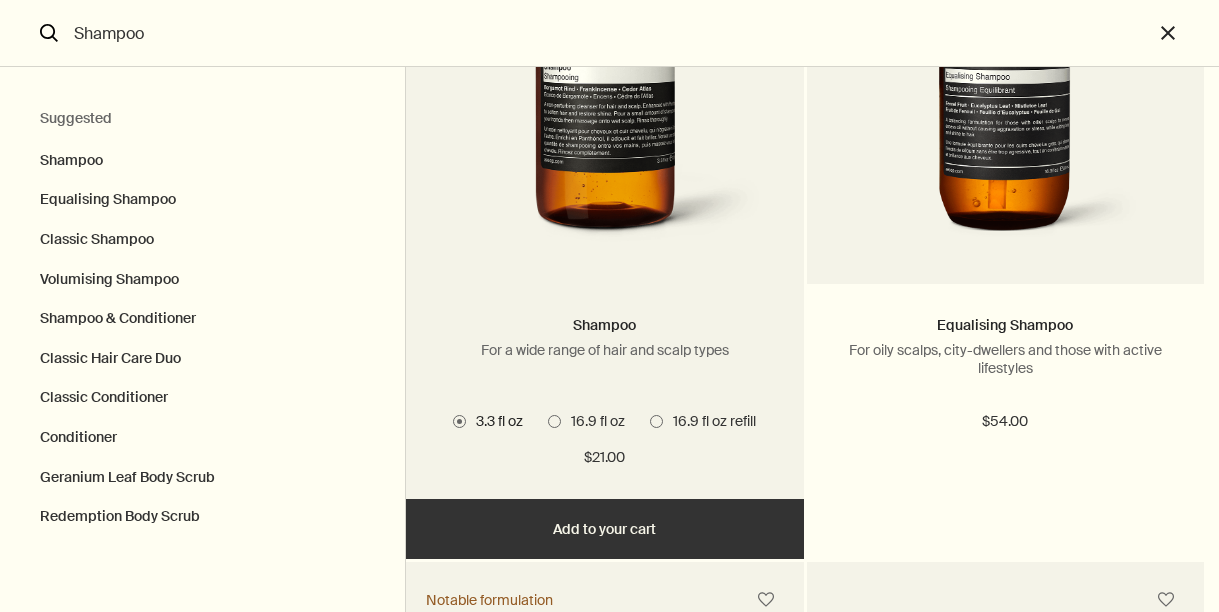 scroll, scrollTop: 319, scrollLeft: 0, axis: vertical 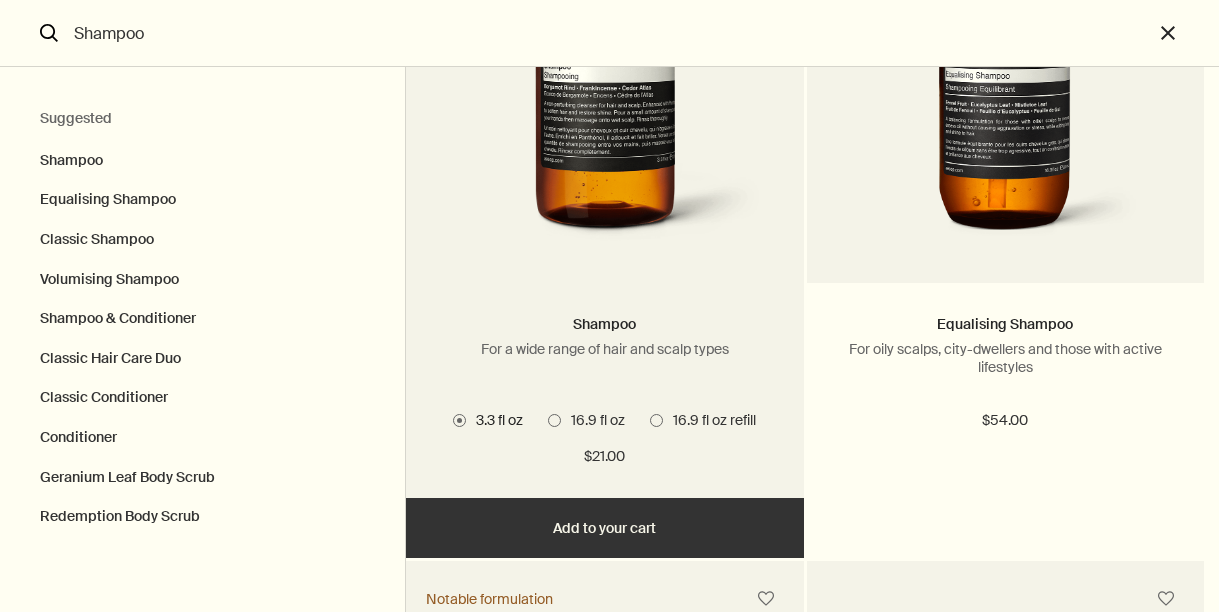 click at bounding box center (656, 420) 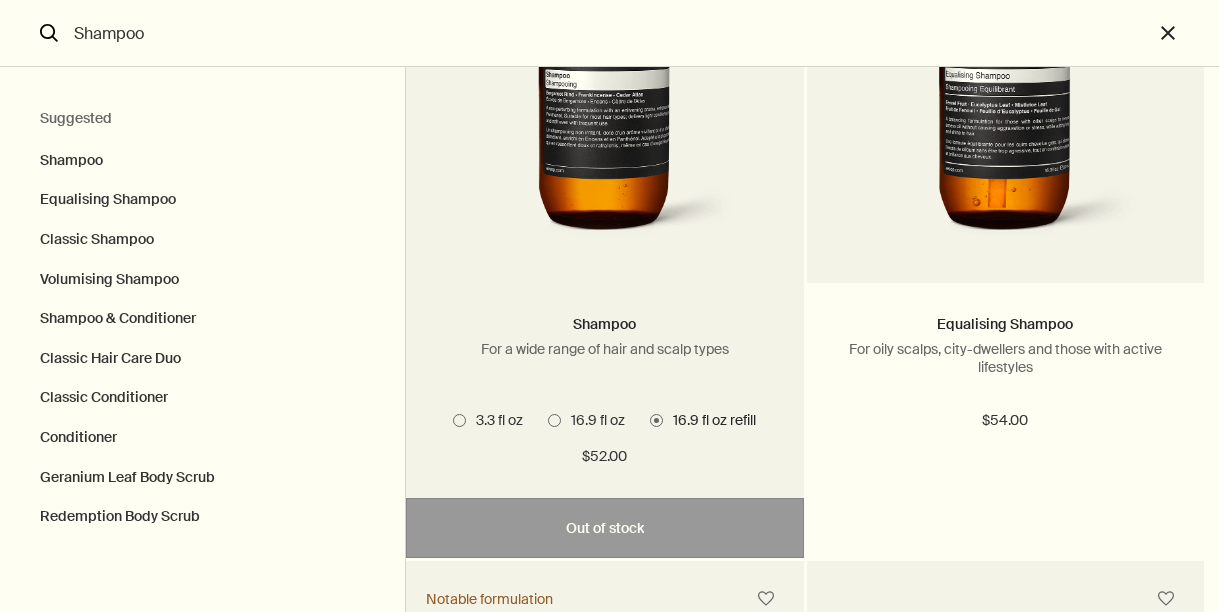 click on "16.9 fl oz" at bounding box center [586, 420] 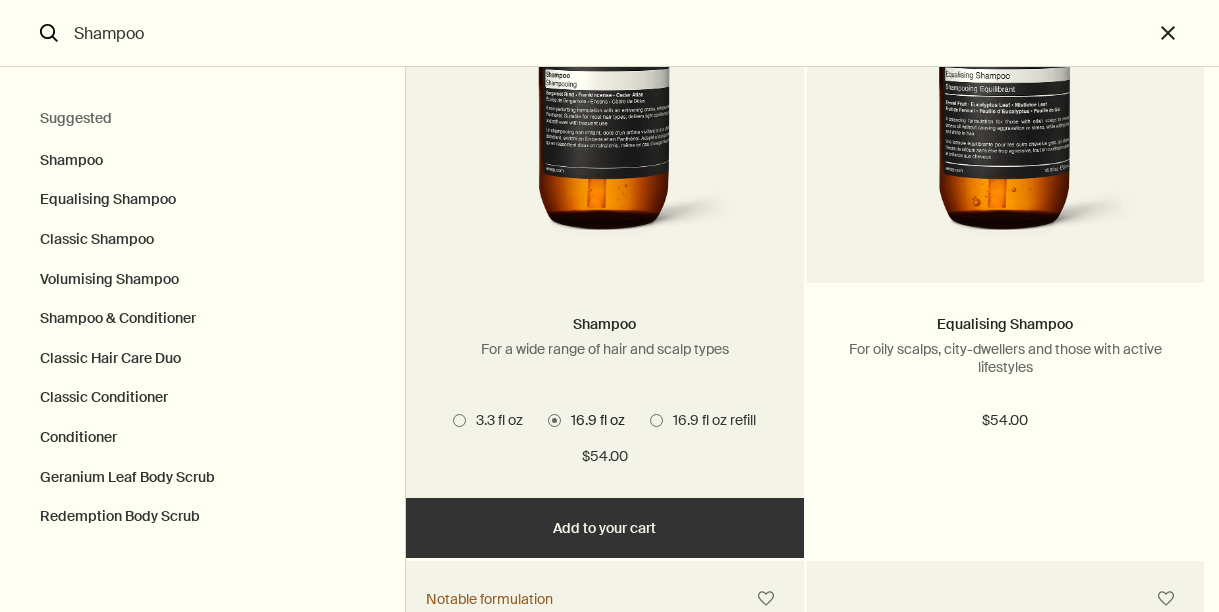 click at bounding box center (656, 420) 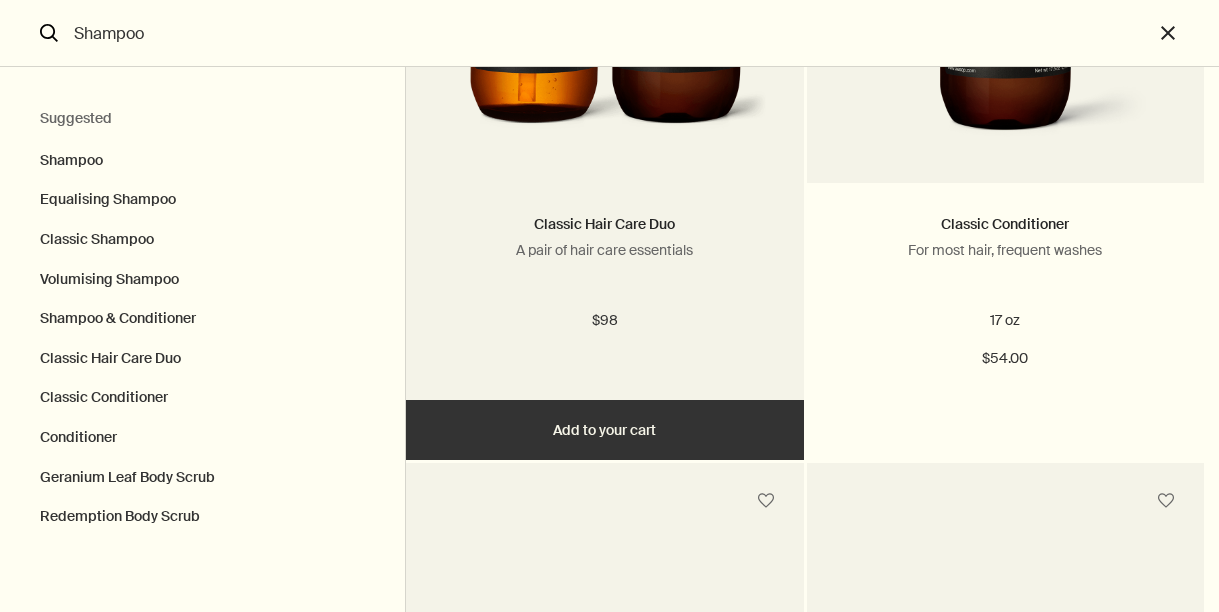 scroll, scrollTop: 1879, scrollLeft: 0, axis: vertical 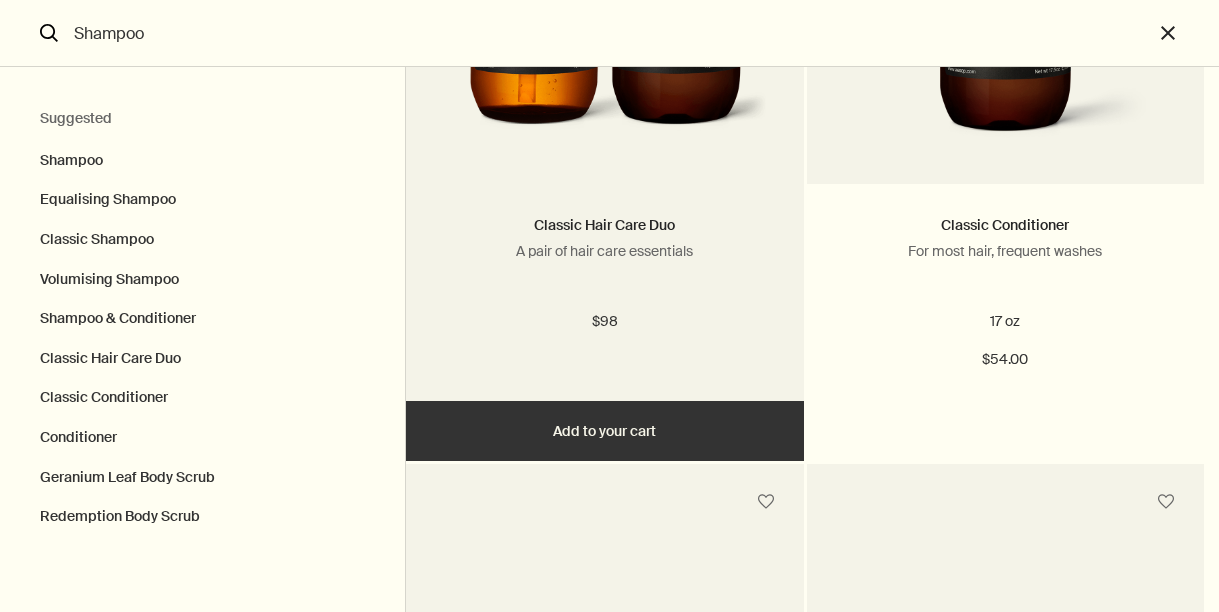 click on "Add Add to your cart" at bounding box center (604, 431) 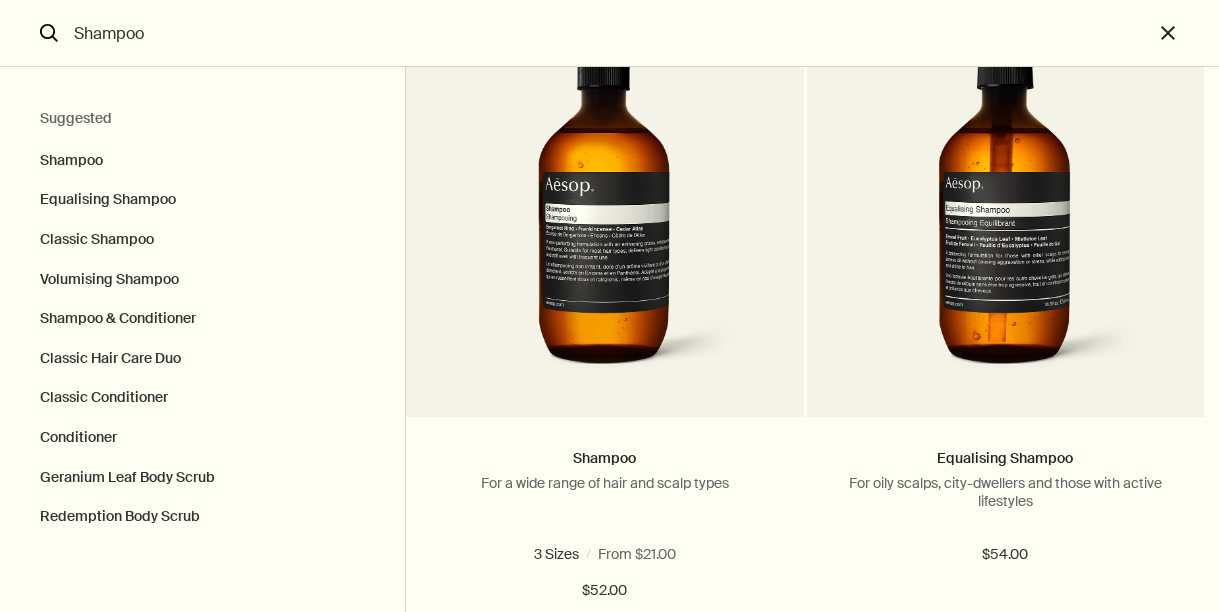 scroll, scrollTop: 0, scrollLeft: 0, axis: both 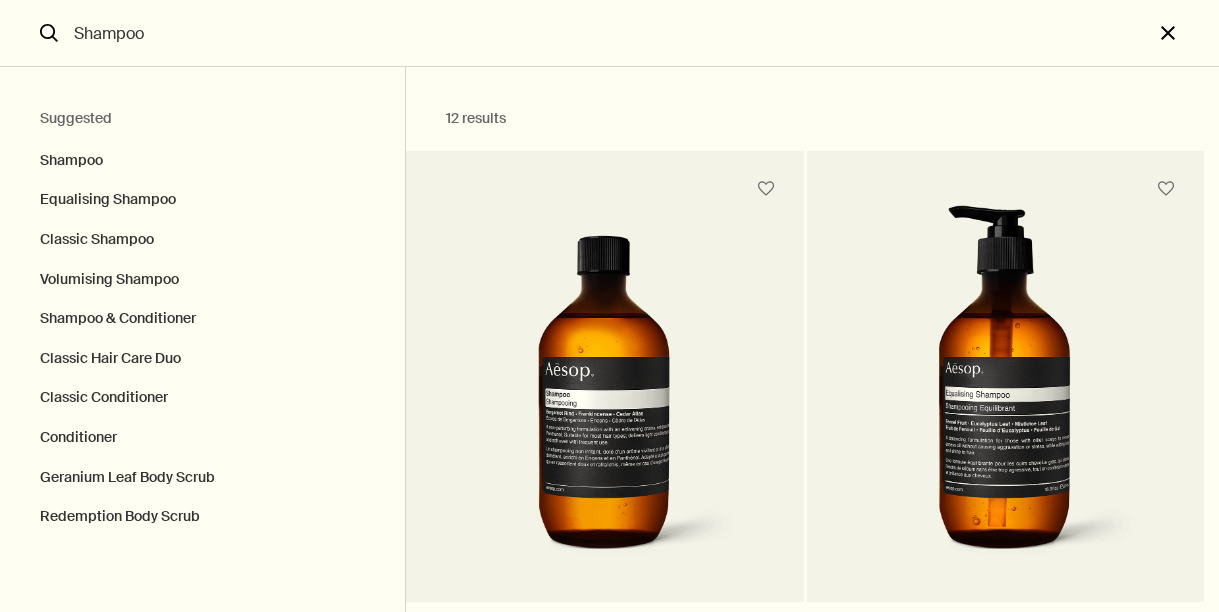 click on "close" at bounding box center [1186, 33] 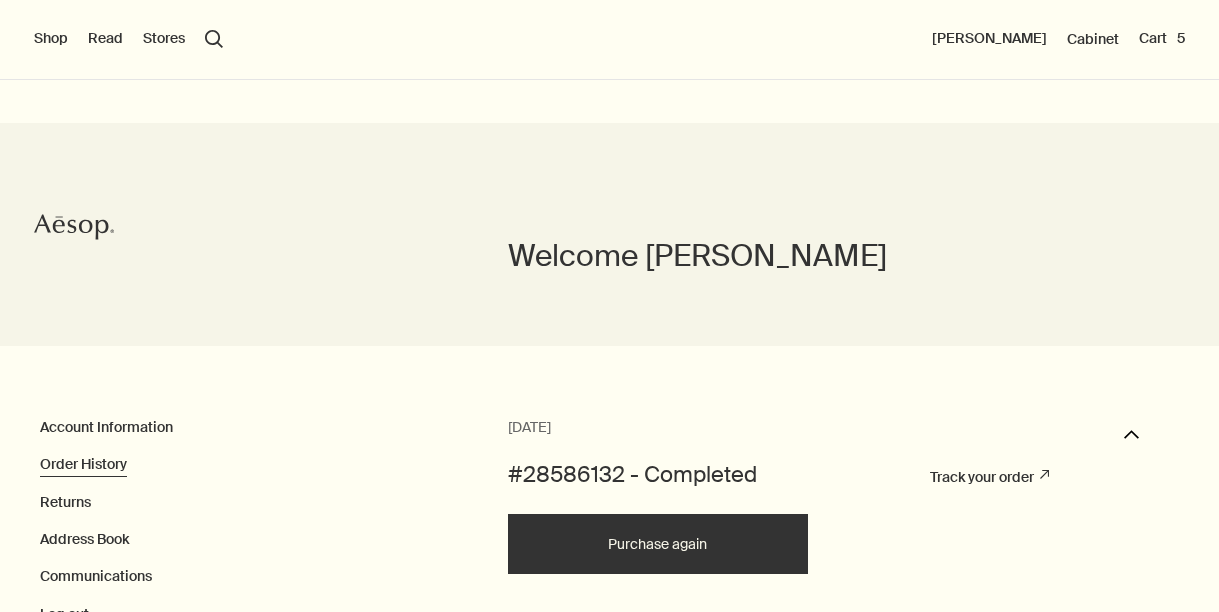 type 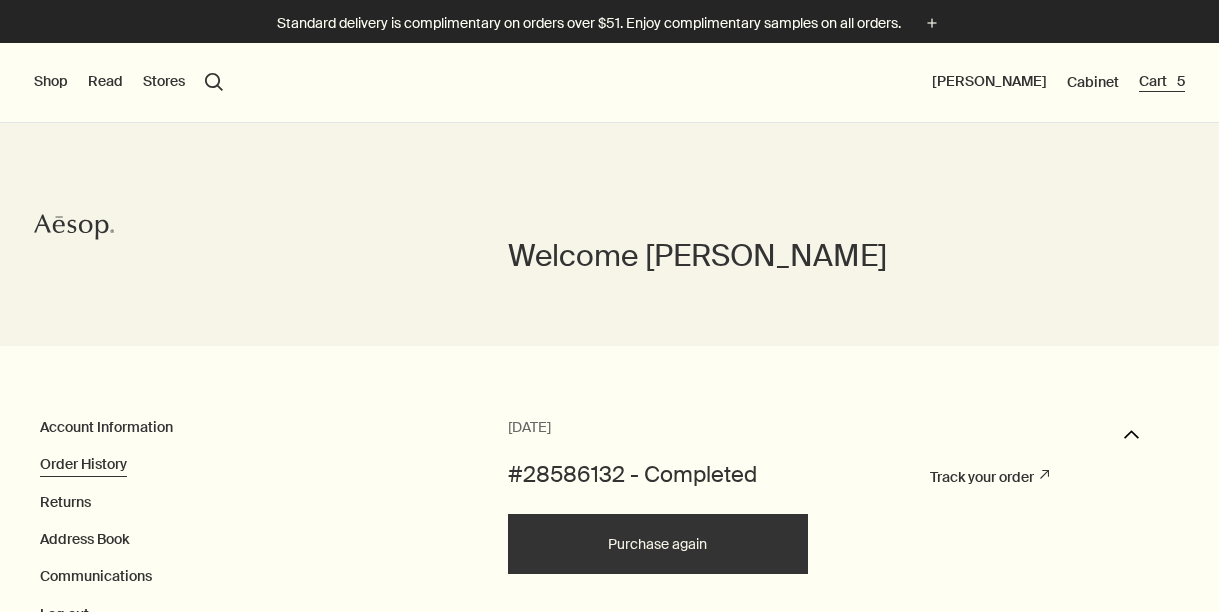 click on "Cart 5" at bounding box center (1162, 82) 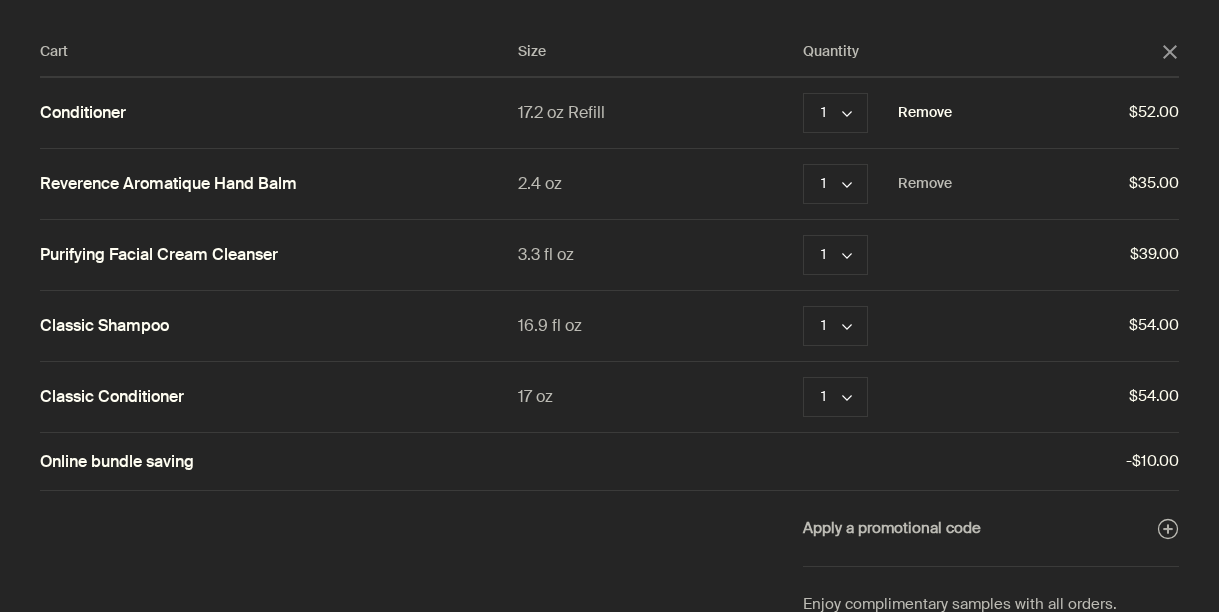 click on "Remove" at bounding box center [925, 113] 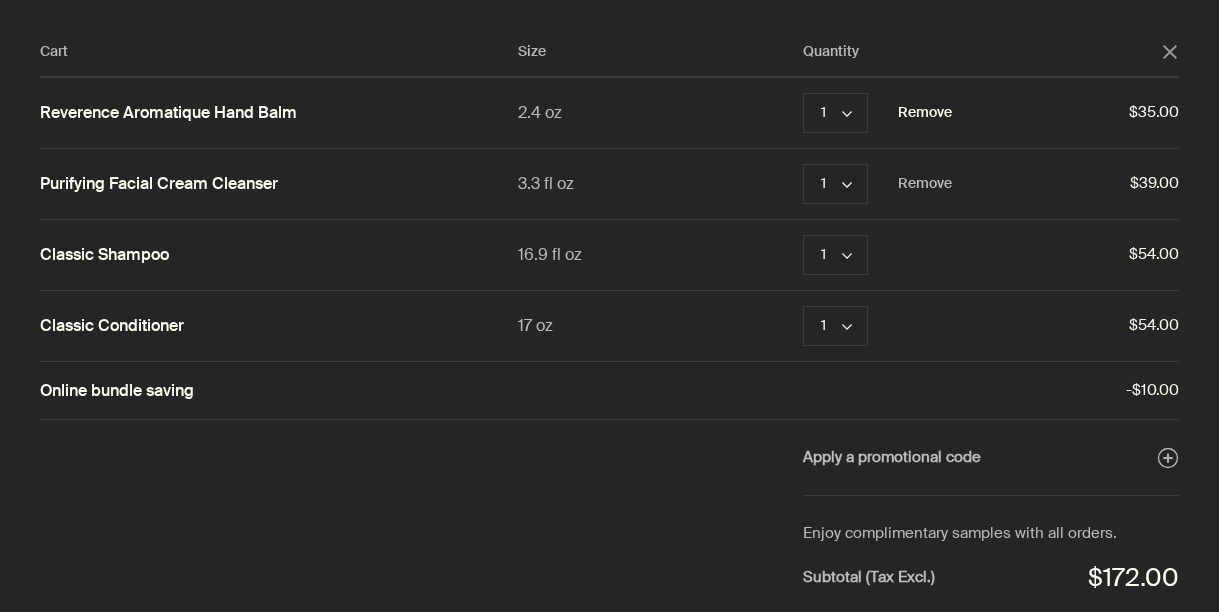 click on "Remove" at bounding box center [925, 113] 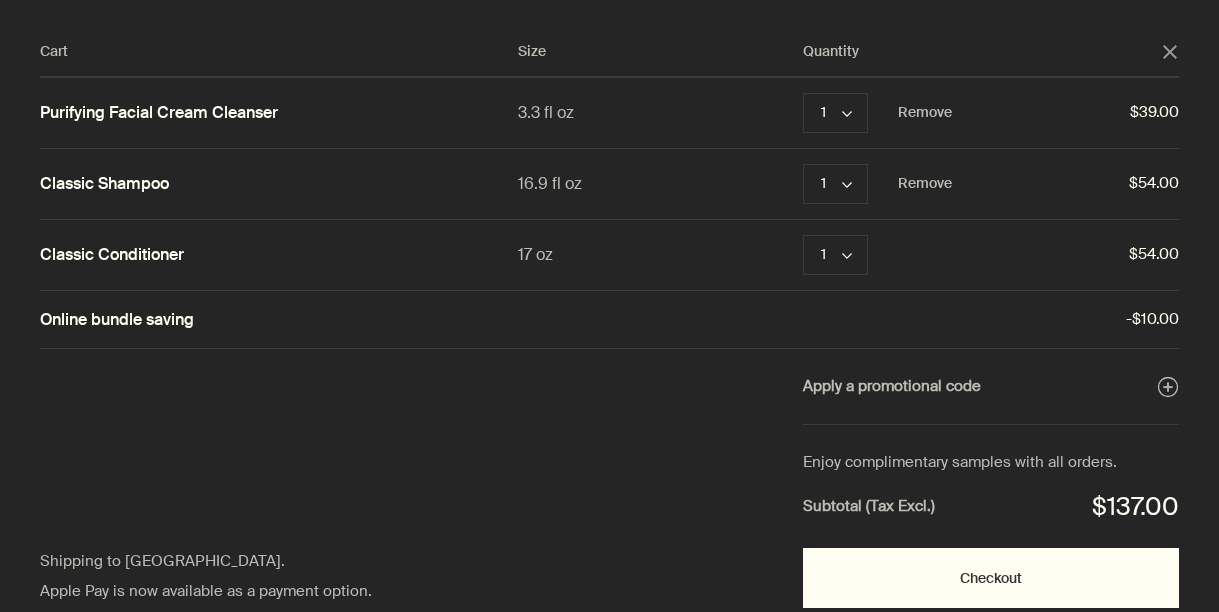 click on "Checkout" at bounding box center [991, 578] 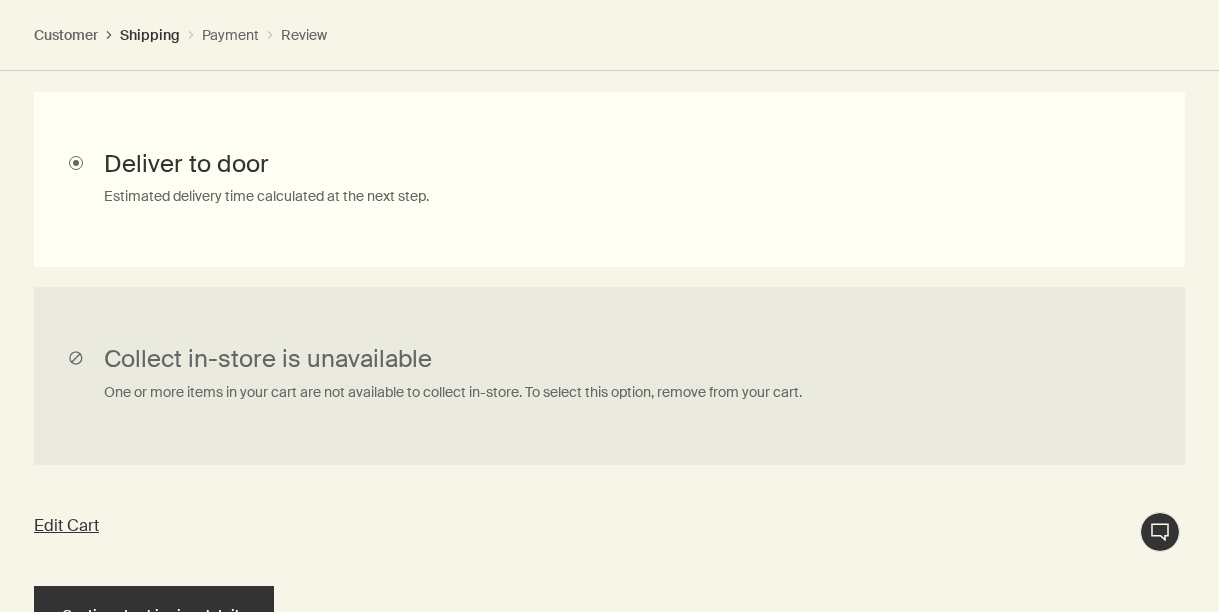 scroll, scrollTop: 1306, scrollLeft: 0, axis: vertical 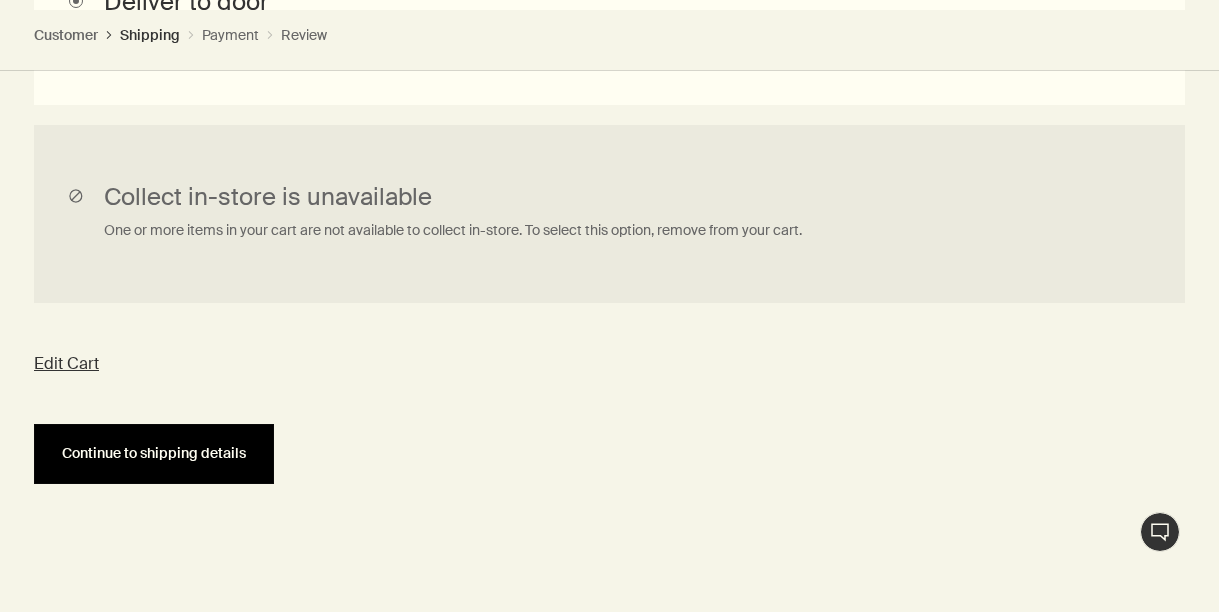 click on "Continue to shipping details" at bounding box center (154, 454) 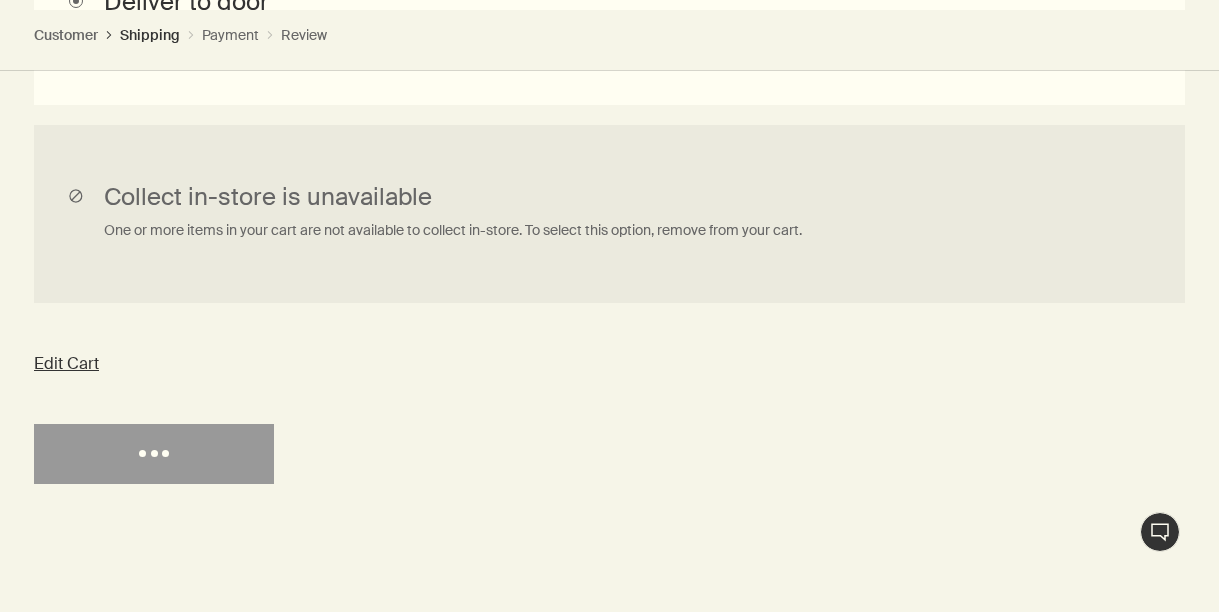 select on "US" 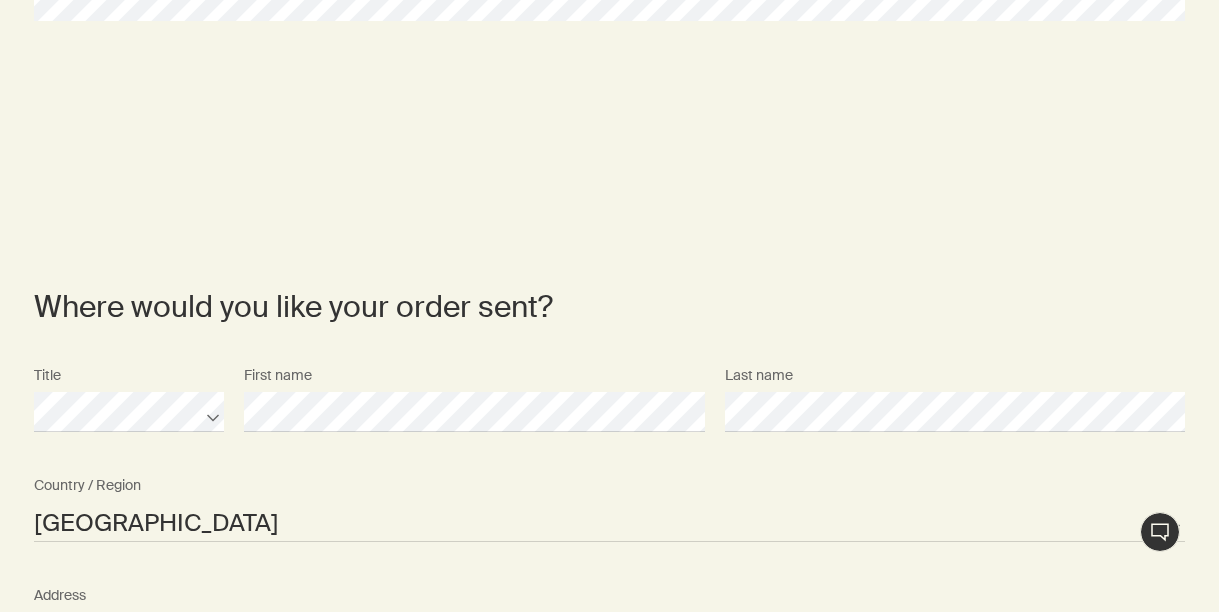 scroll, scrollTop: 0, scrollLeft: 0, axis: both 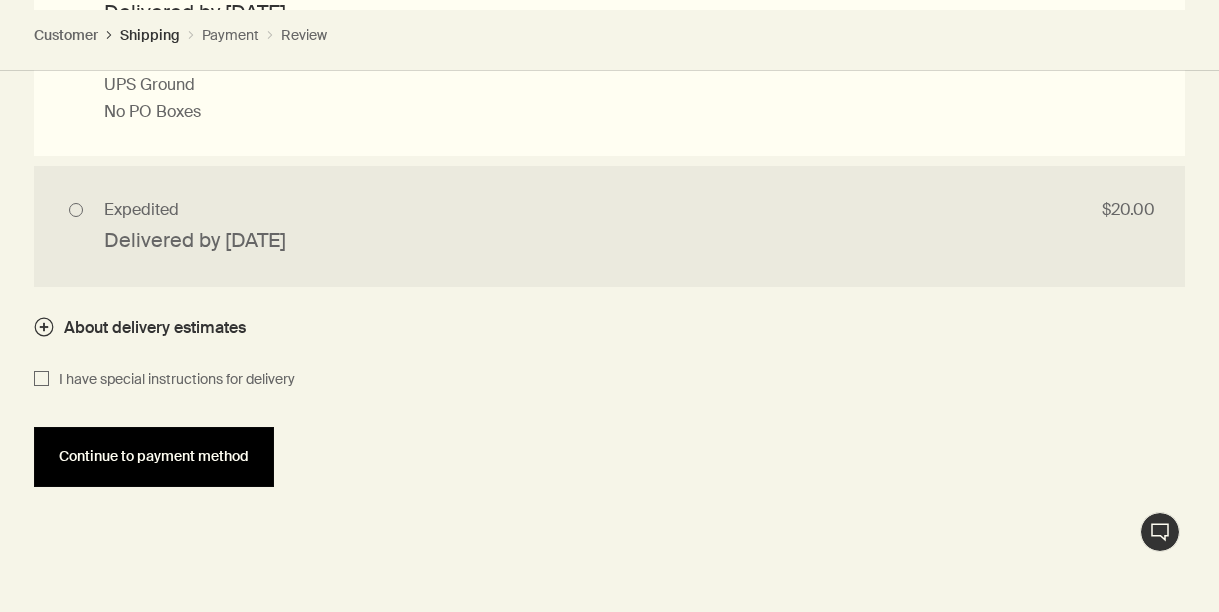 click on "Continue to payment method" at bounding box center [154, 456] 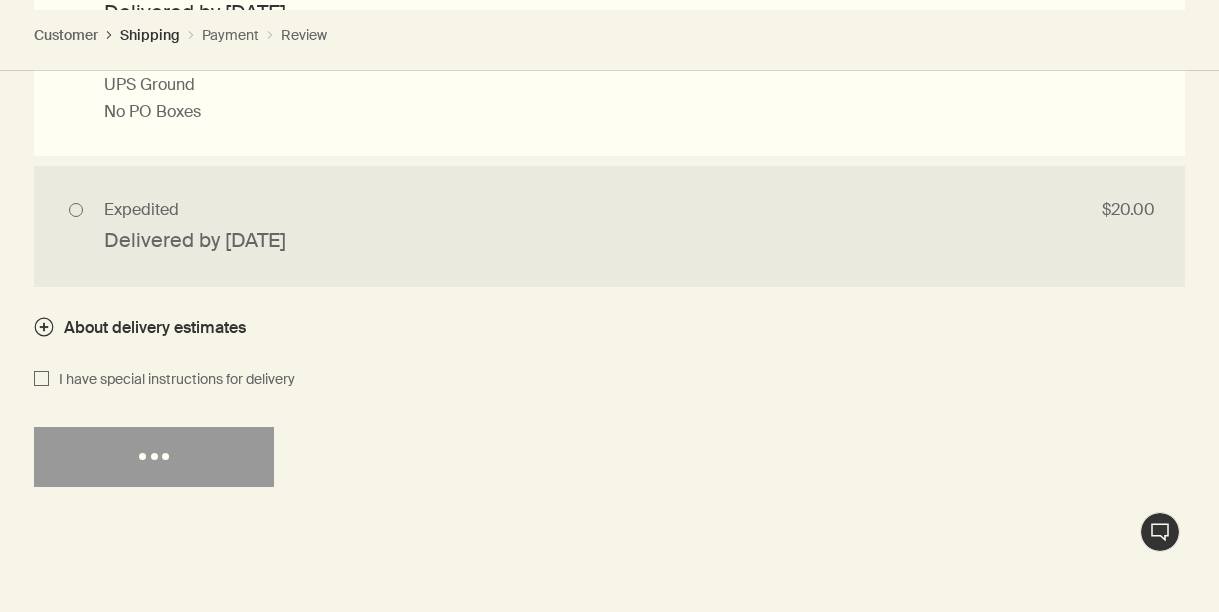 select on "US" 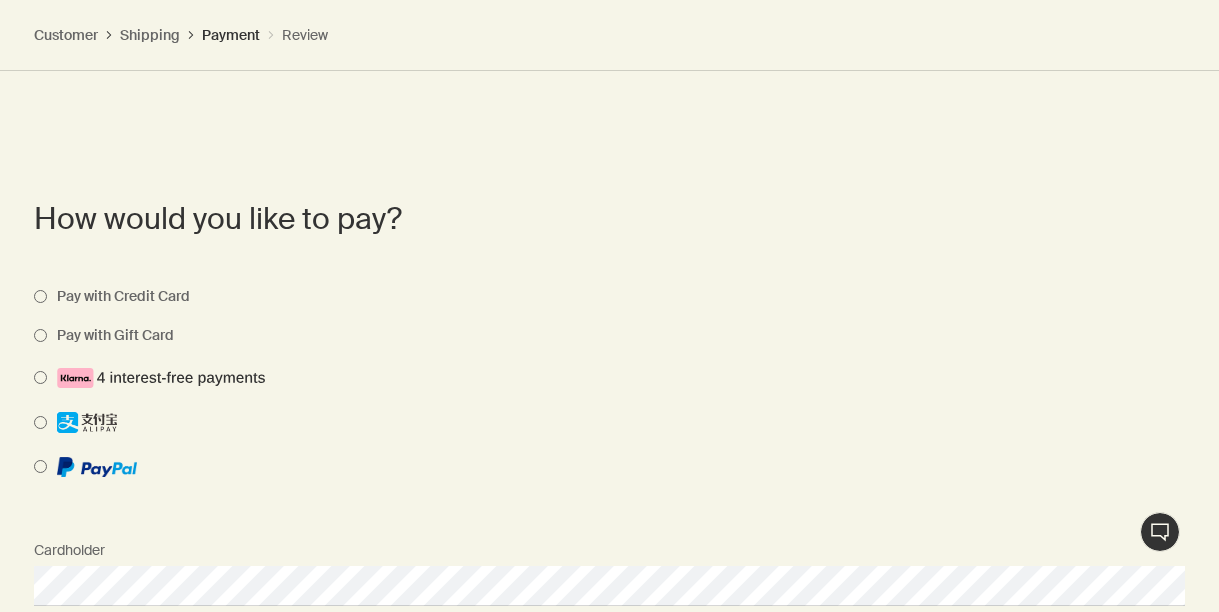 scroll, scrollTop: 1938, scrollLeft: 0, axis: vertical 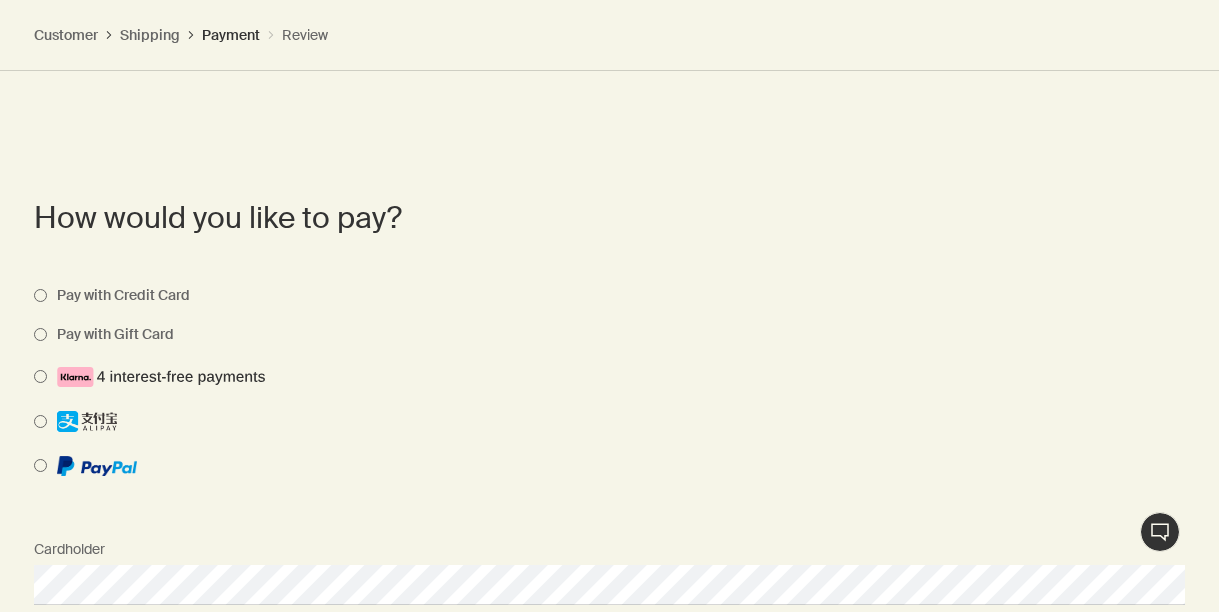 select on "US" 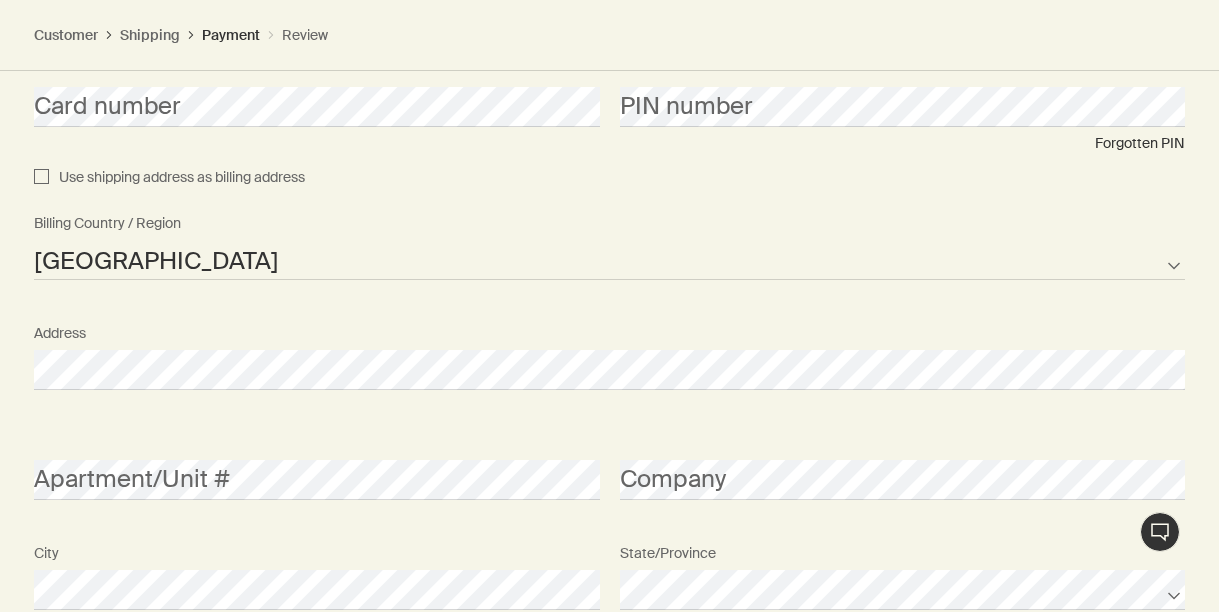scroll, scrollTop: 2419, scrollLeft: 0, axis: vertical 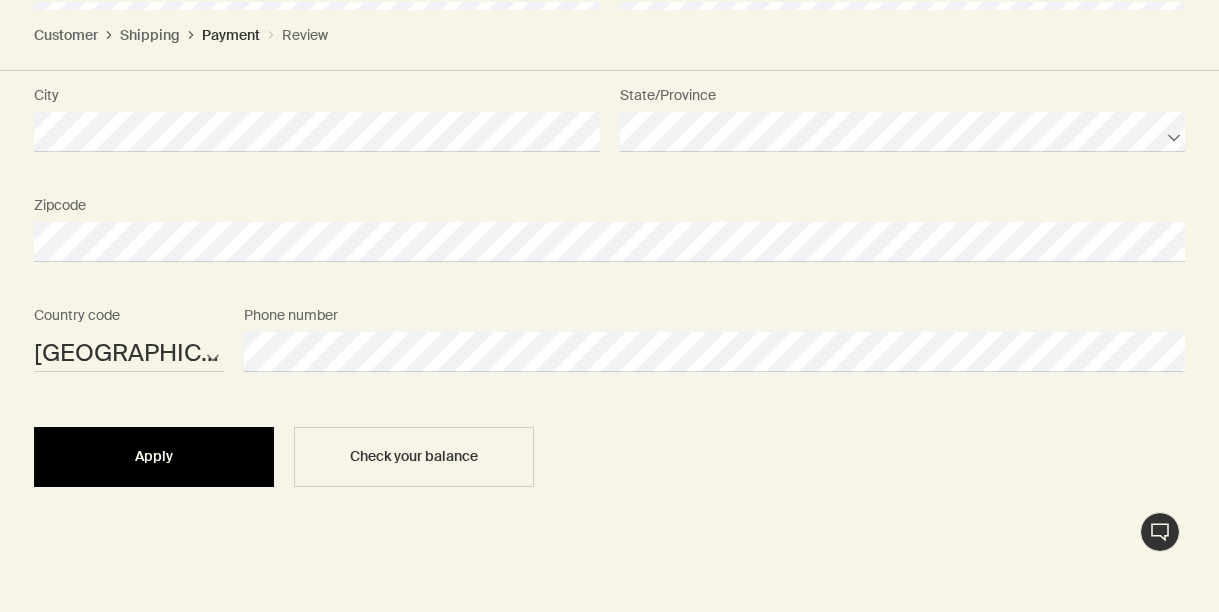 click on "Apply" at bounding box center (154, 456) 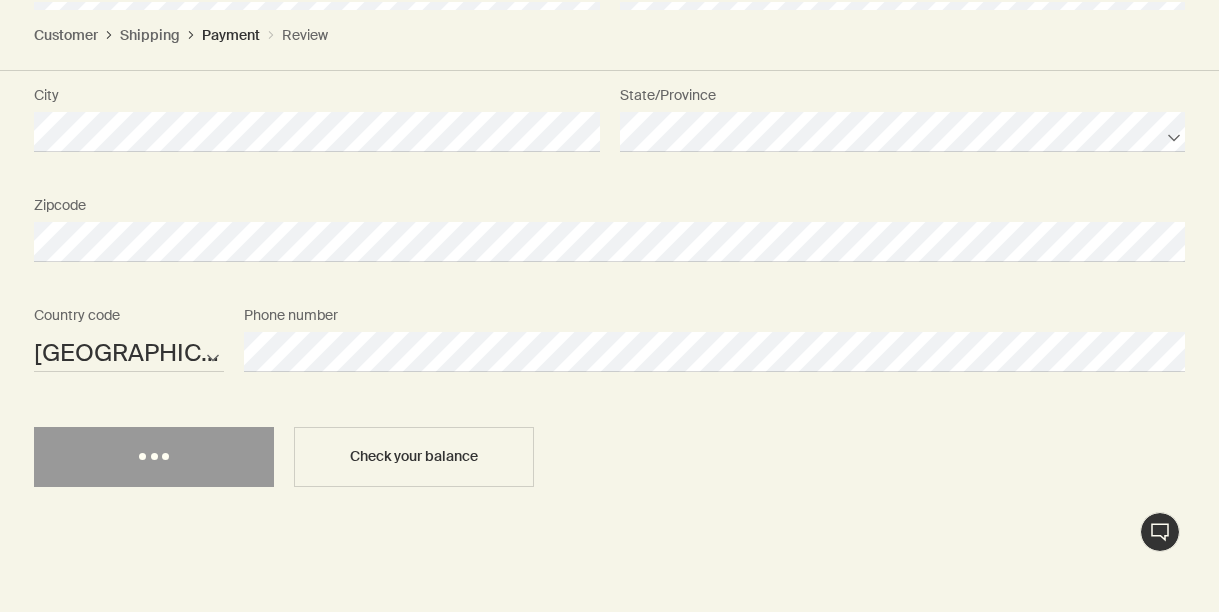 select on "US" 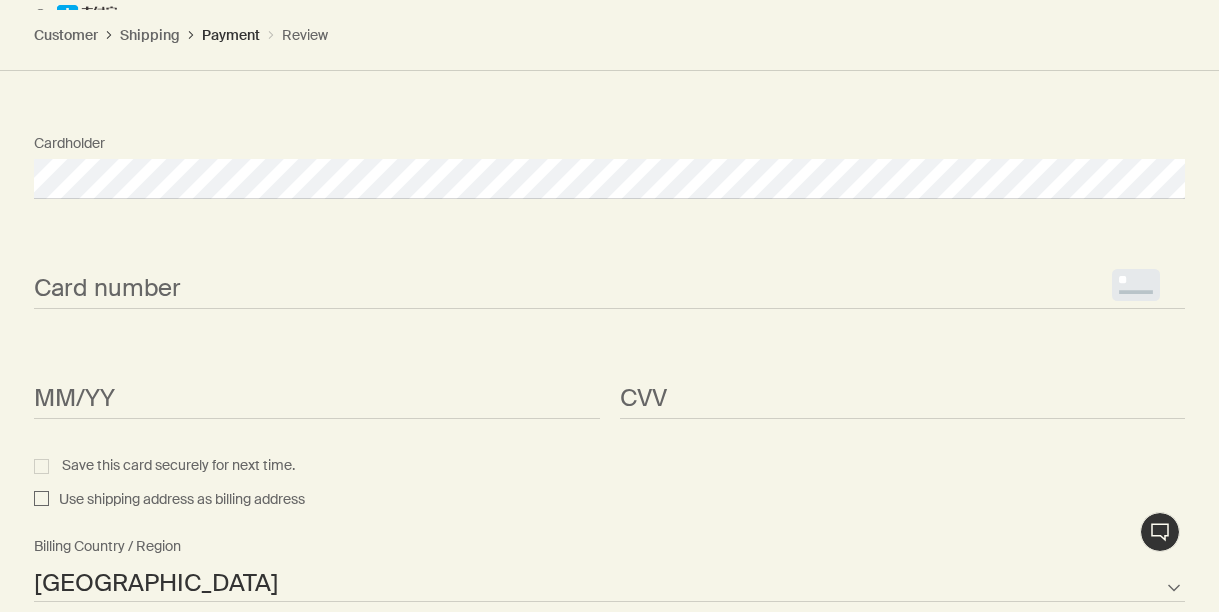 scroll, scrollTop: 2868, scrollLeft: 0, axis: vertical 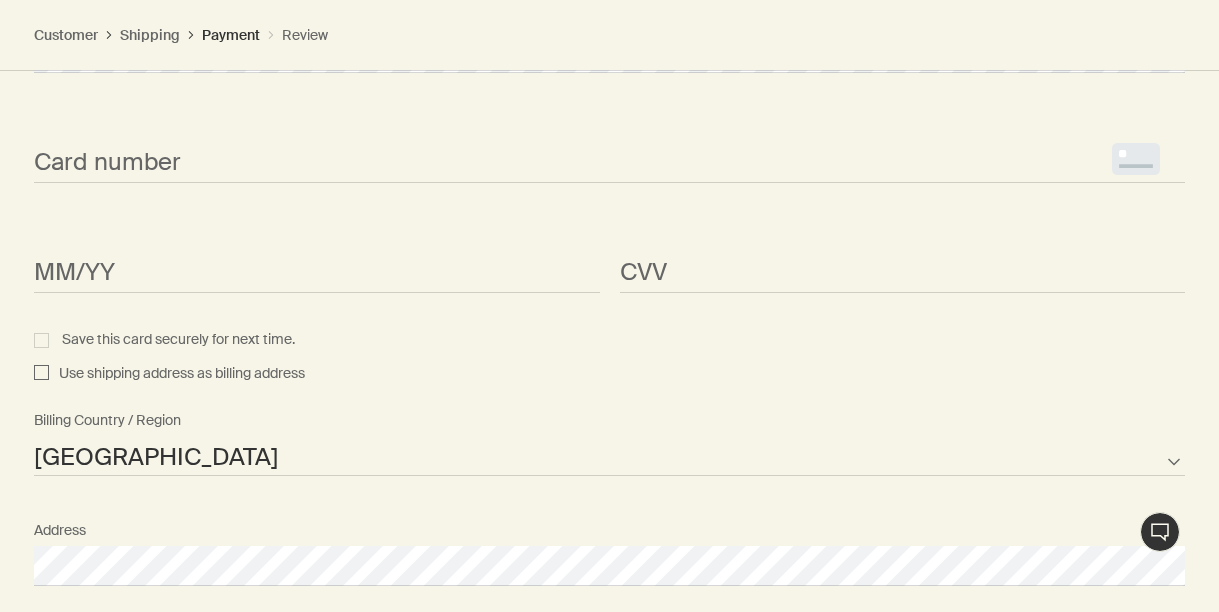 click on "<p>Your browser does not support iframes.</p>" at bounding box center [609, 163] 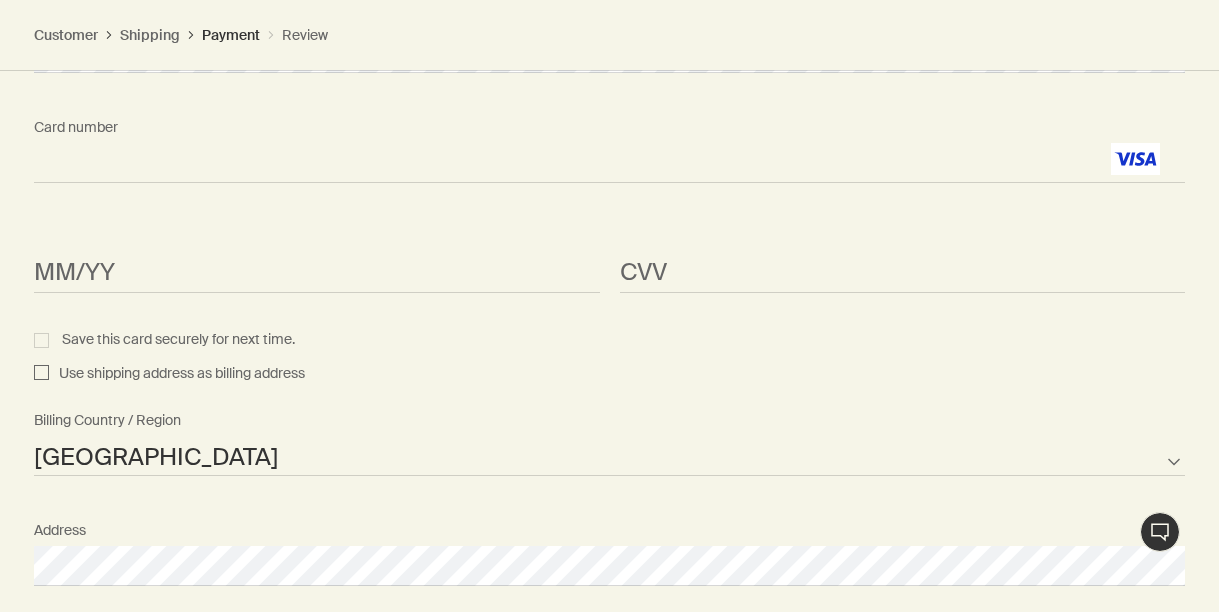 click on "MM/YY <p>Your browser does not support iframes.</p>" at bounding box center [317, 255] 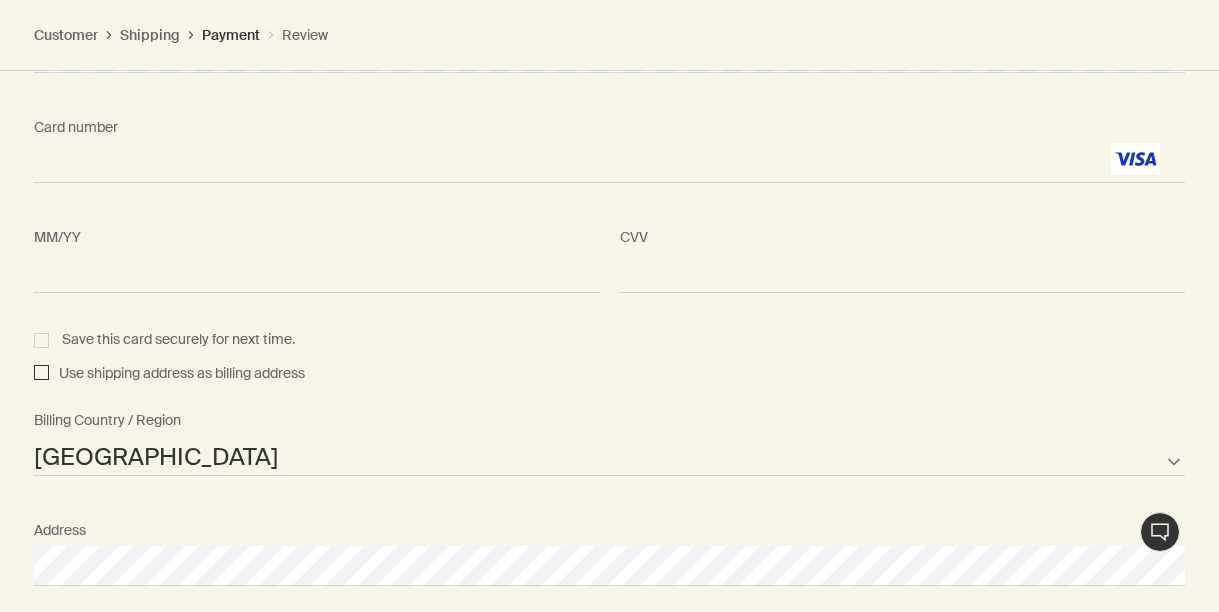 click on "Use shipping address as billing address" at bounding box center (41, 374) 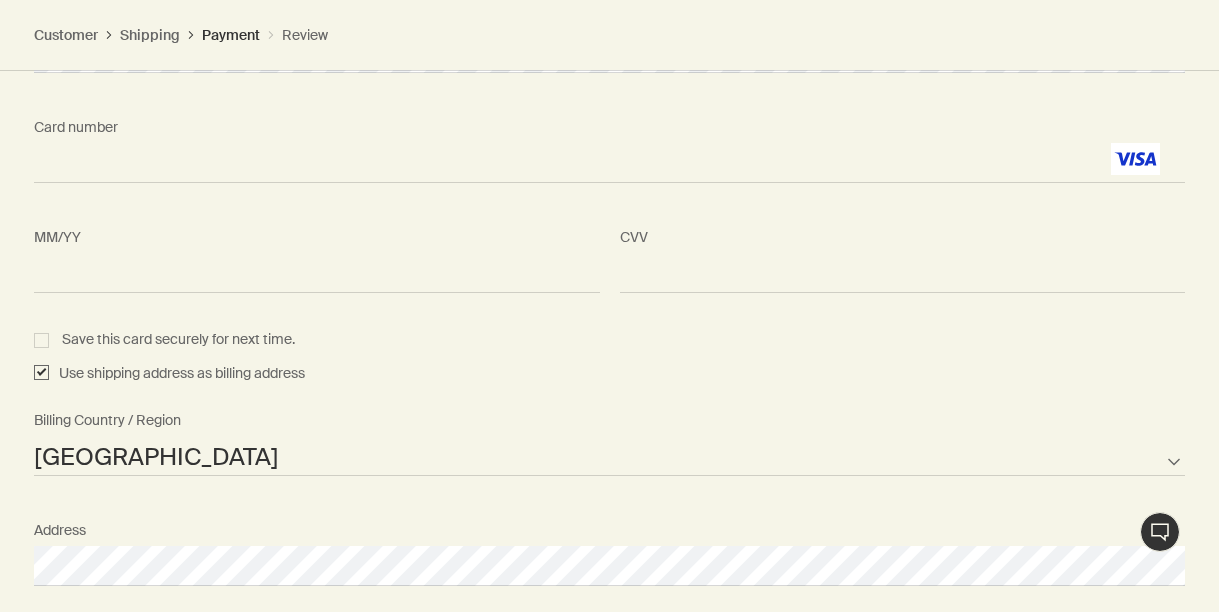checkbox on "true" 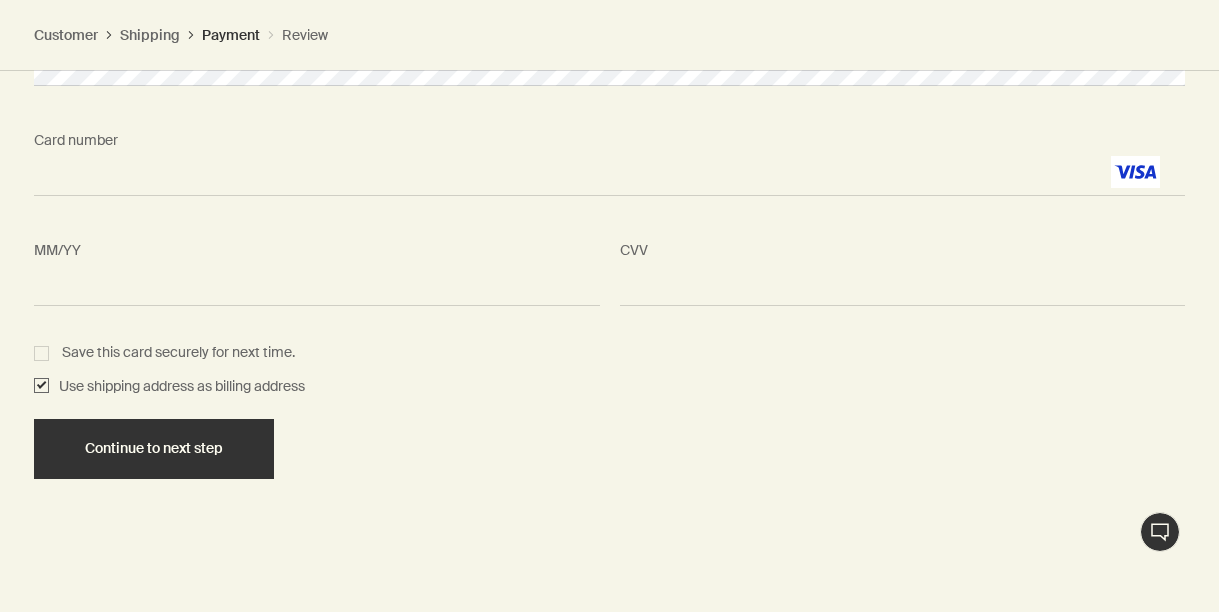 scroll, scrollTop: 2844, scrollLeft: 0, axis: vertical 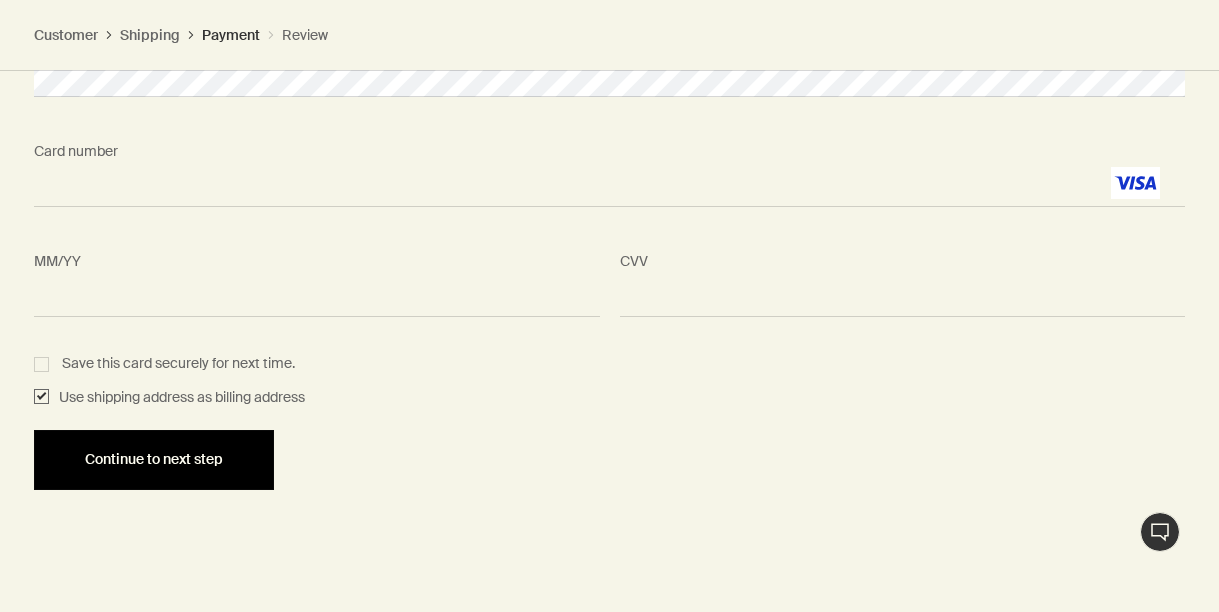 click on "Continue to next step" at bounding box center (154, 460) 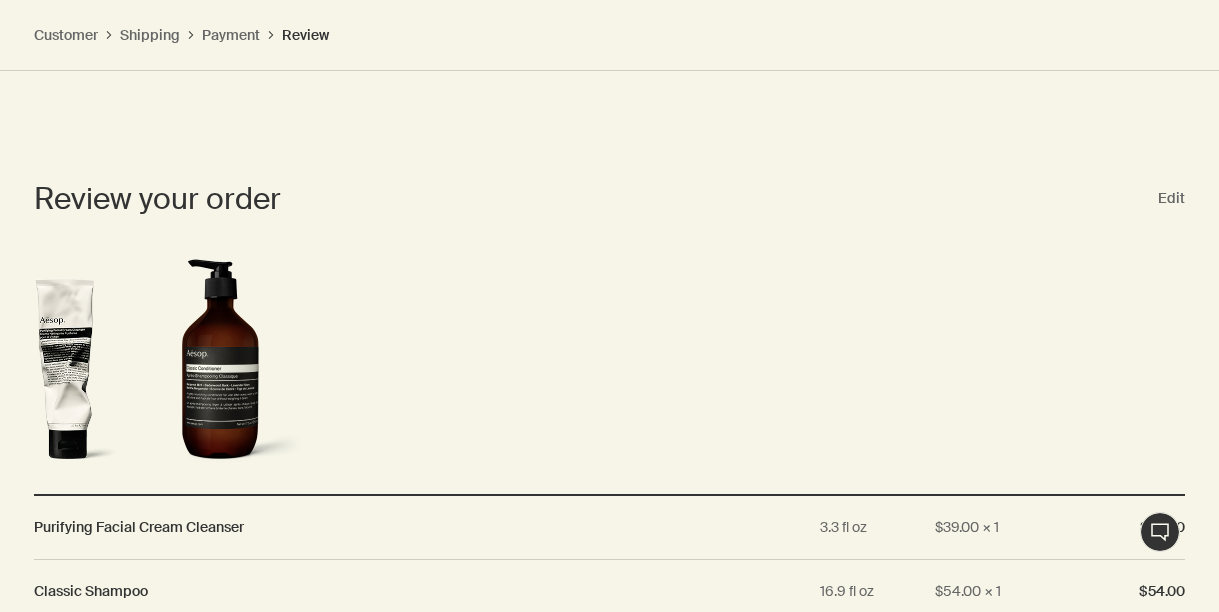 scroll, scrollTop: 3223, scrollLeft: 0, axis: vertical 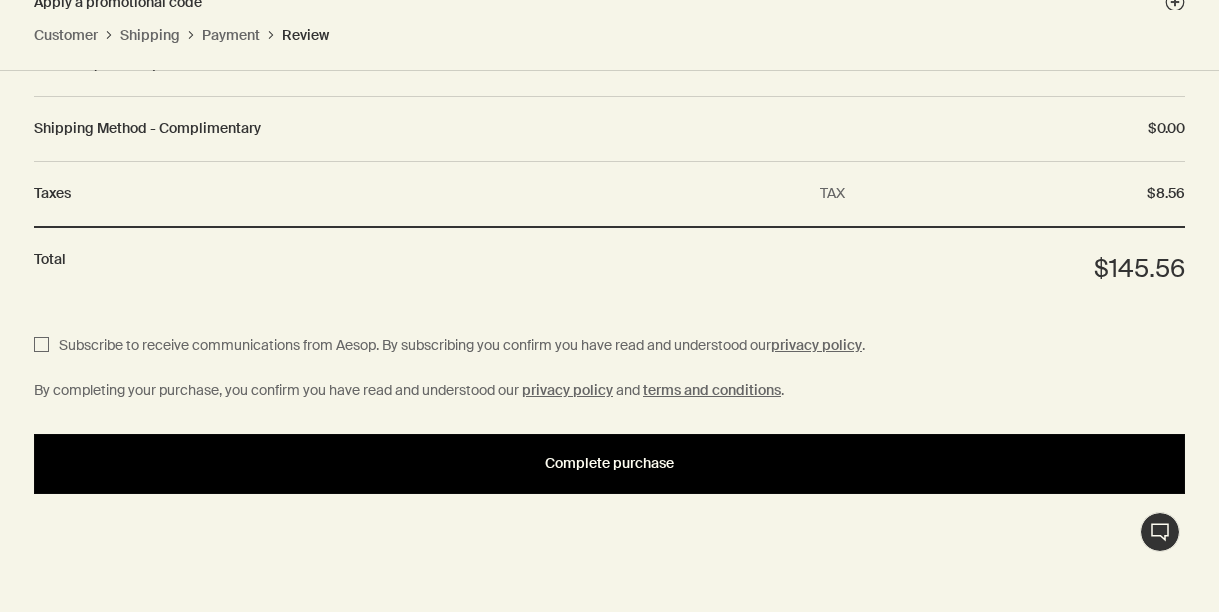 click on "Complete purchase" at bounding box center (609, 463) 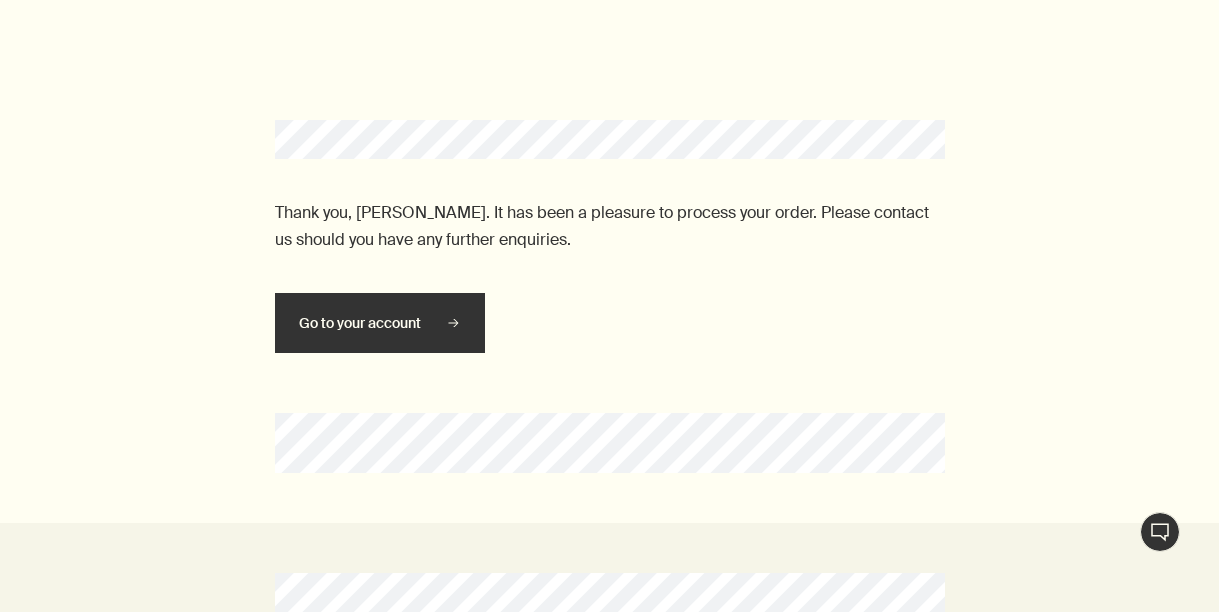 scroll, scrollTop: 0, scrollLeft: 0, axis: both 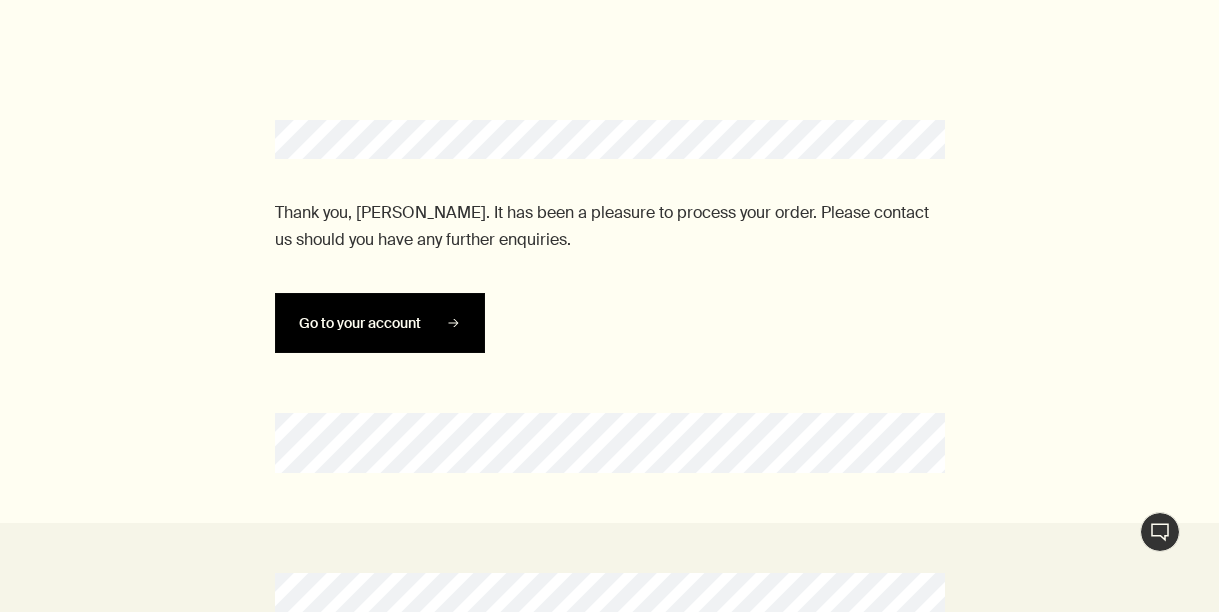 click on "Go to your account" at bounding box center [360, 323] 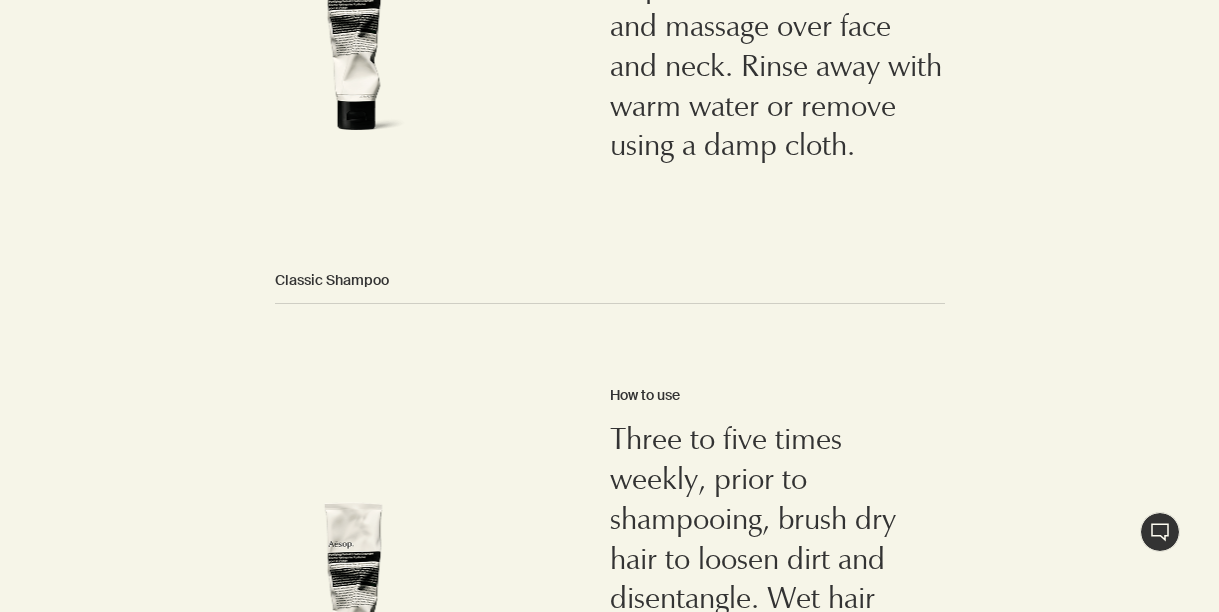scroll, scrollTop: 0, scrollLeft: 0, axis: both 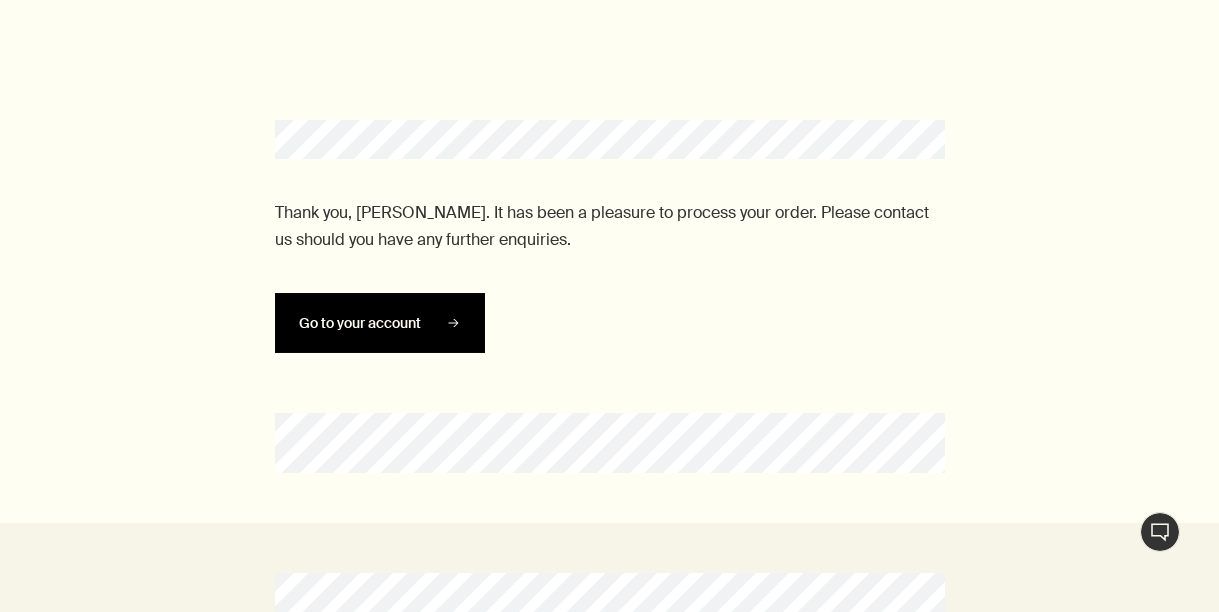 click on "Go to your account" at bounding box center (380, 323) 